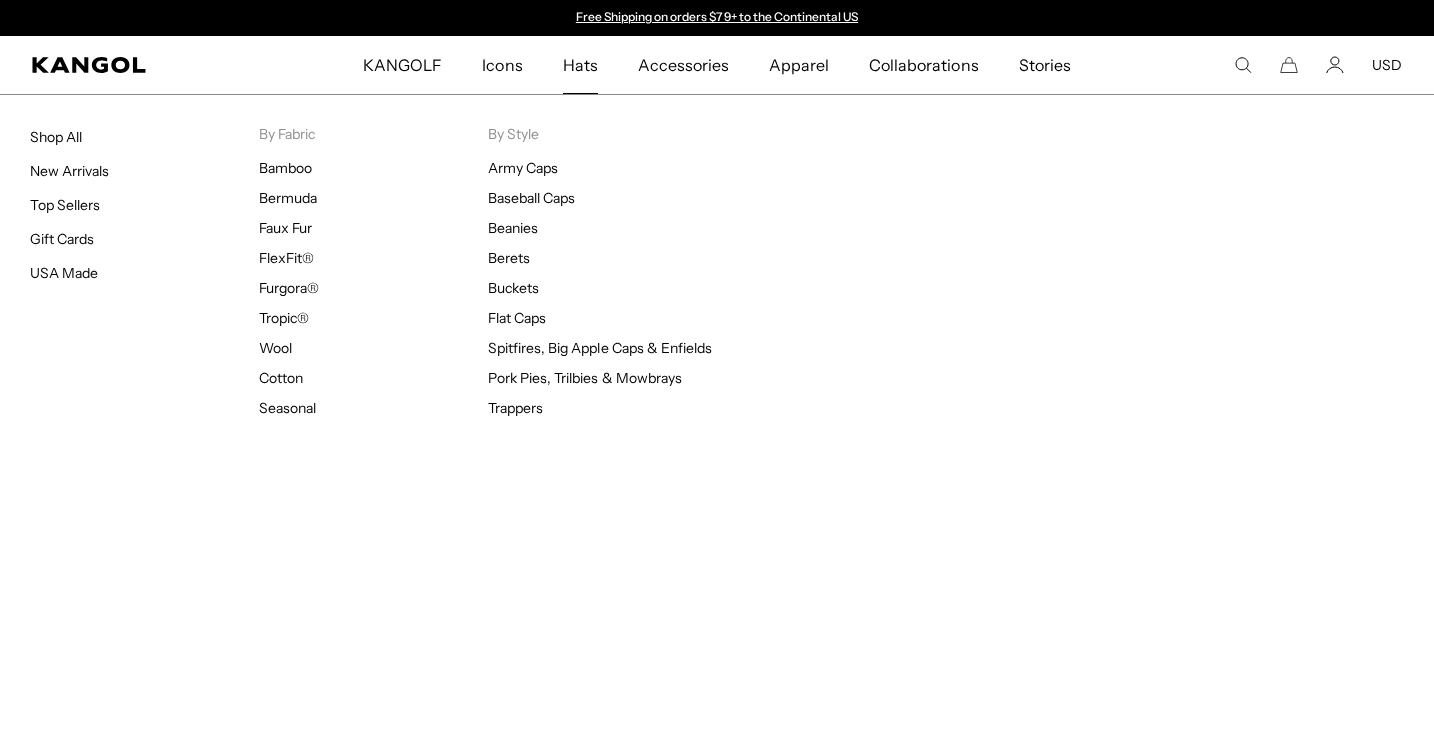 scroll, scrollTop: 0, scrollLeft: 0, axis: both 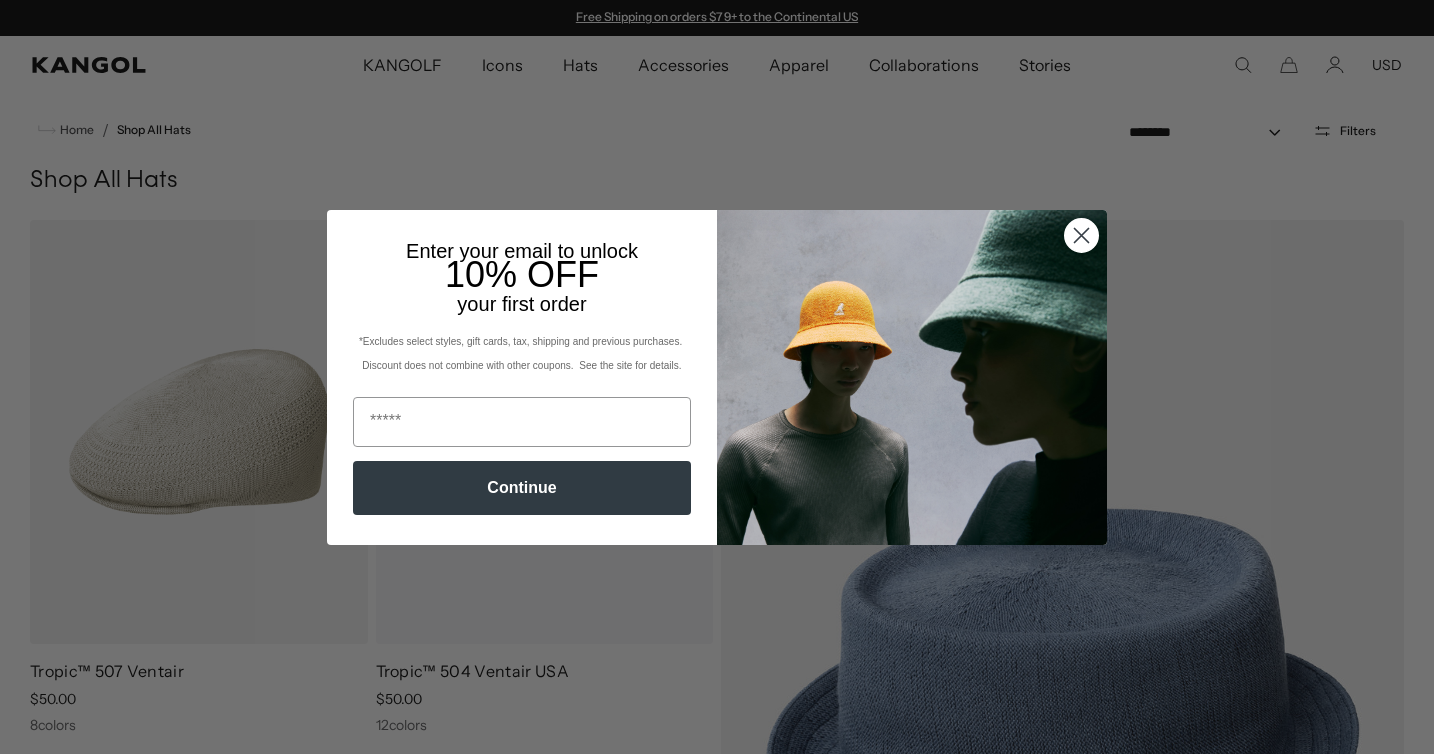 click 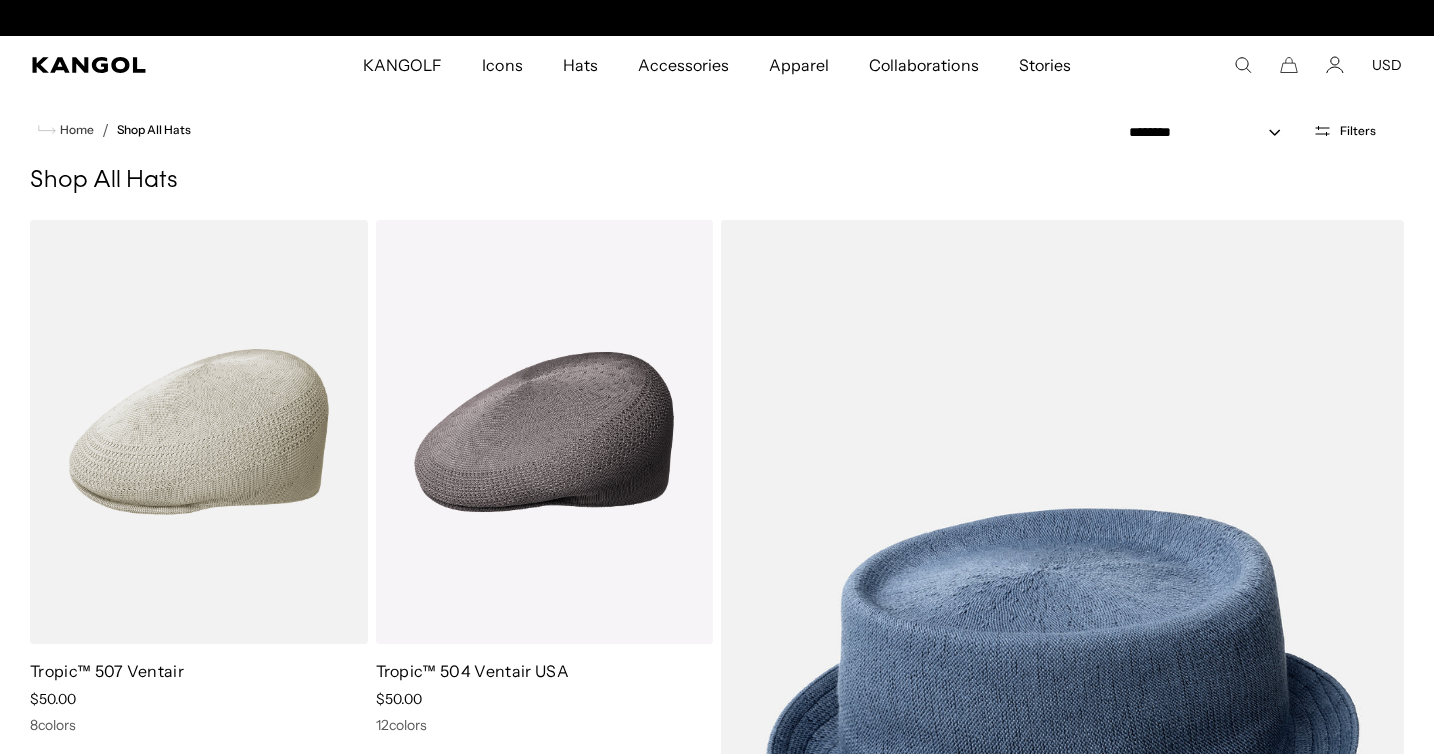 scroll, scrollTop: 35, scrollLeft: 0, axis: vertical 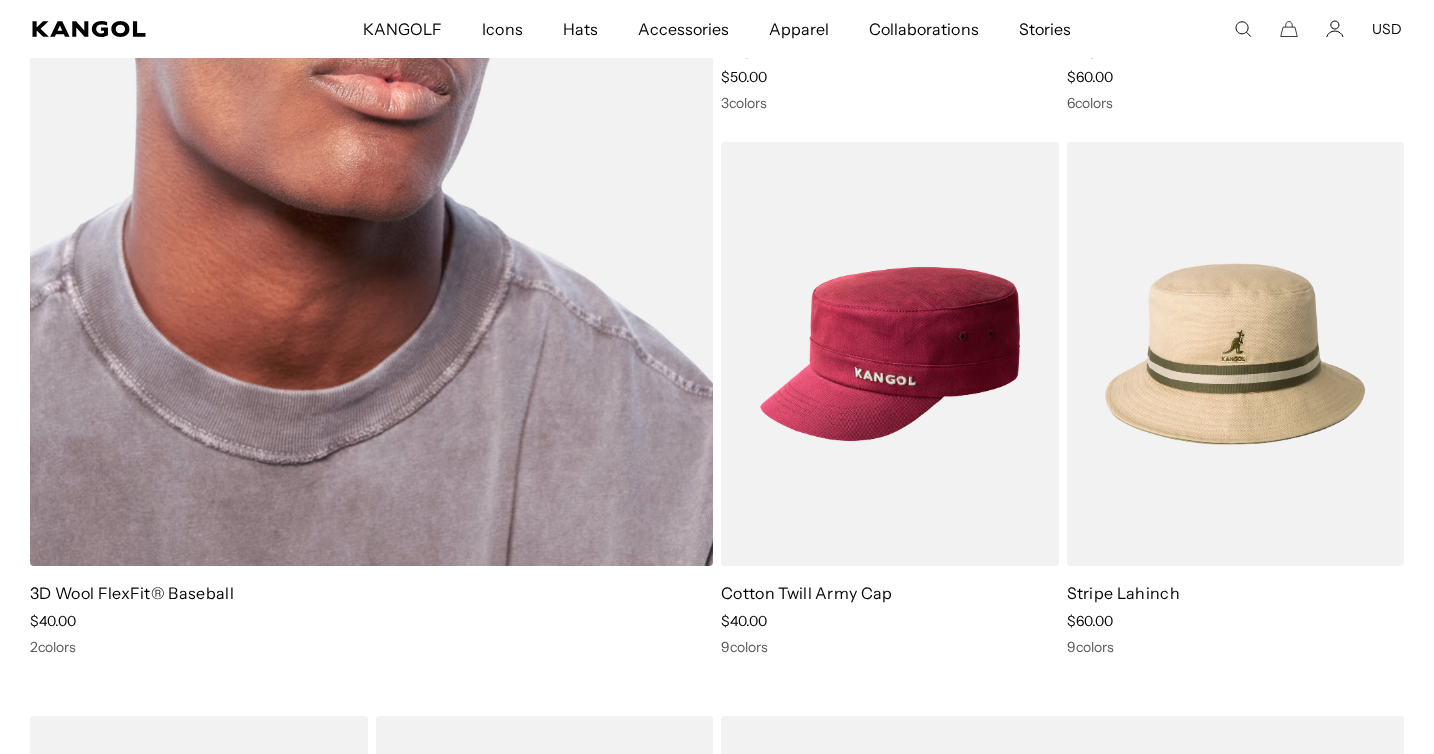 click on "3D Wool FlexFit® Baseball" at bounding box center [132, 593] 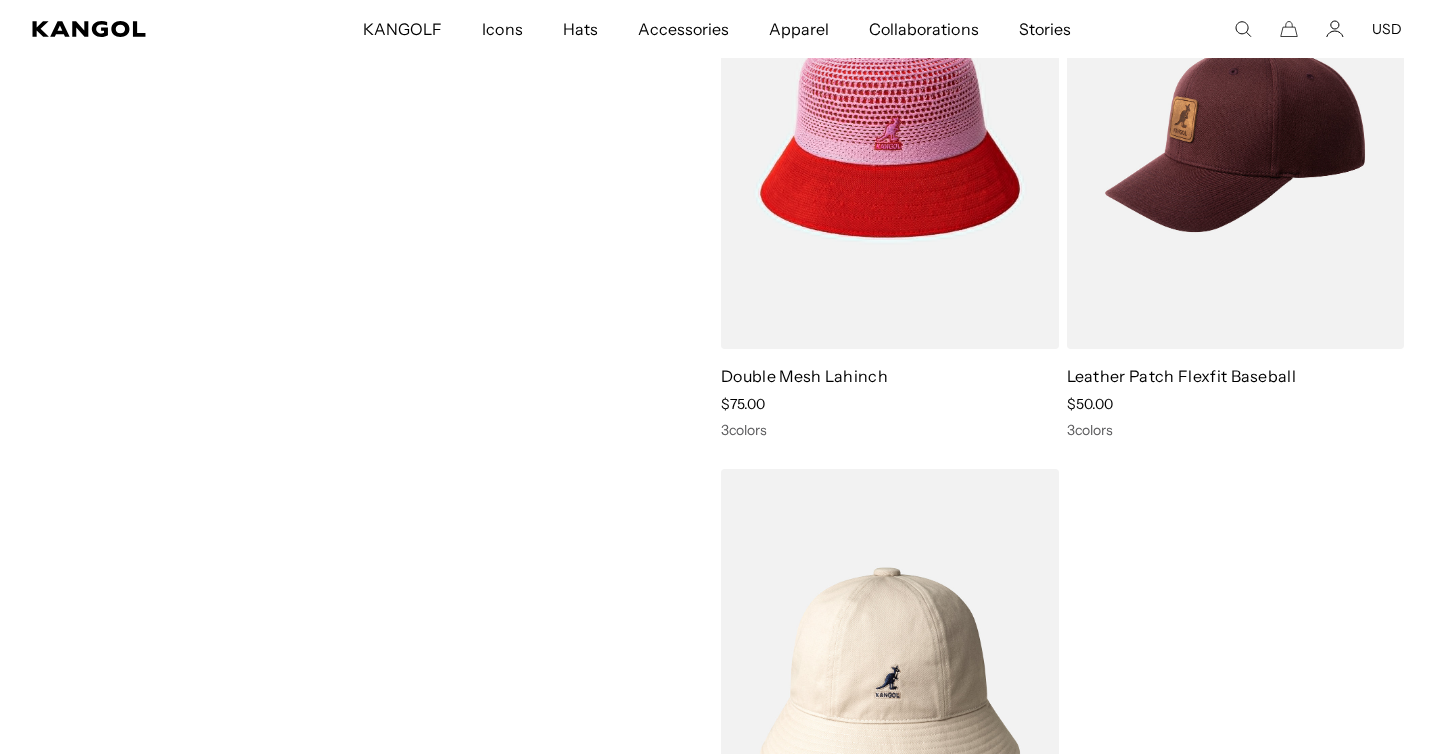scroll, scrollTop: 5960, scrollLeft: 0, axis: vertical 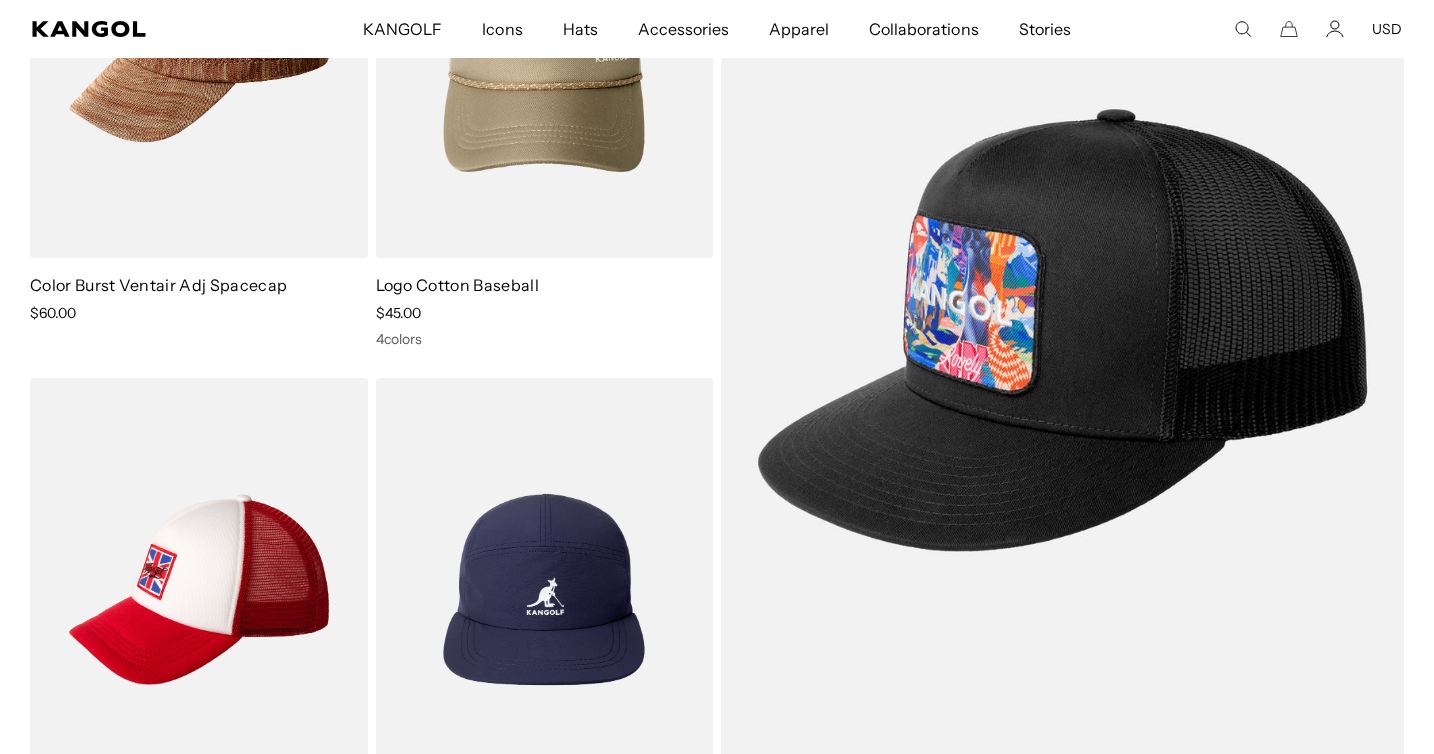 drag, startPoint x: 1427, startPoint y: 384, endPoint x: 1427, endPoint y: 306, distance: 78 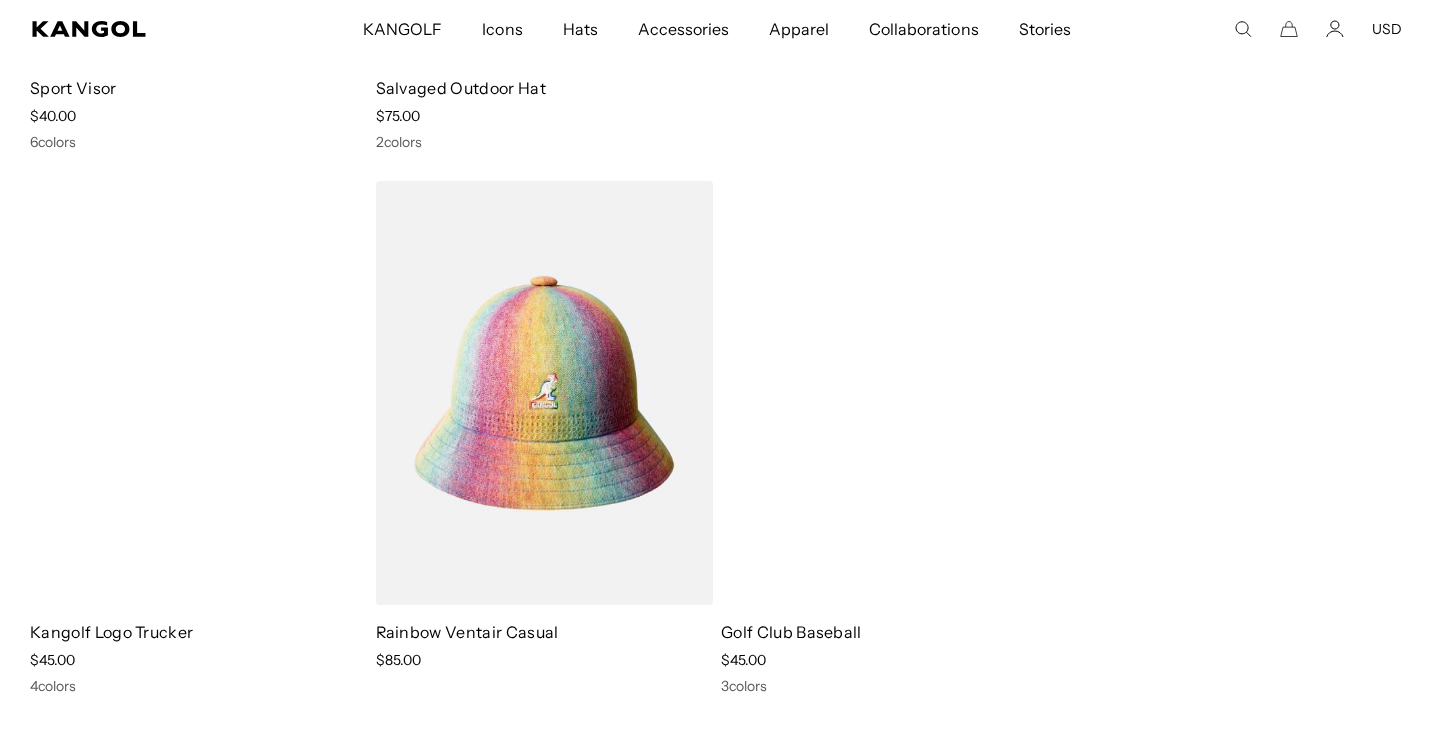 scroll, scrollTop: 9517, scrollLeft: 0, axis: vertical 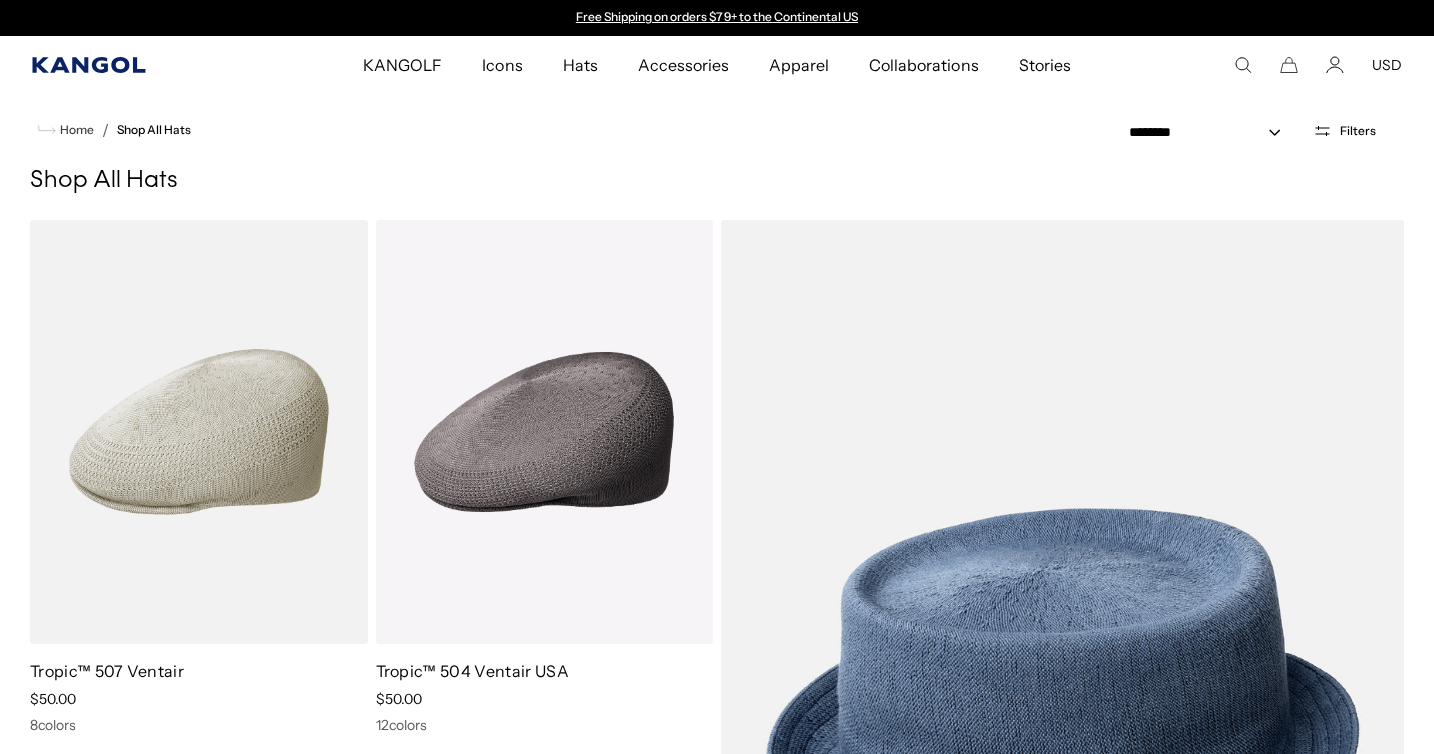 click 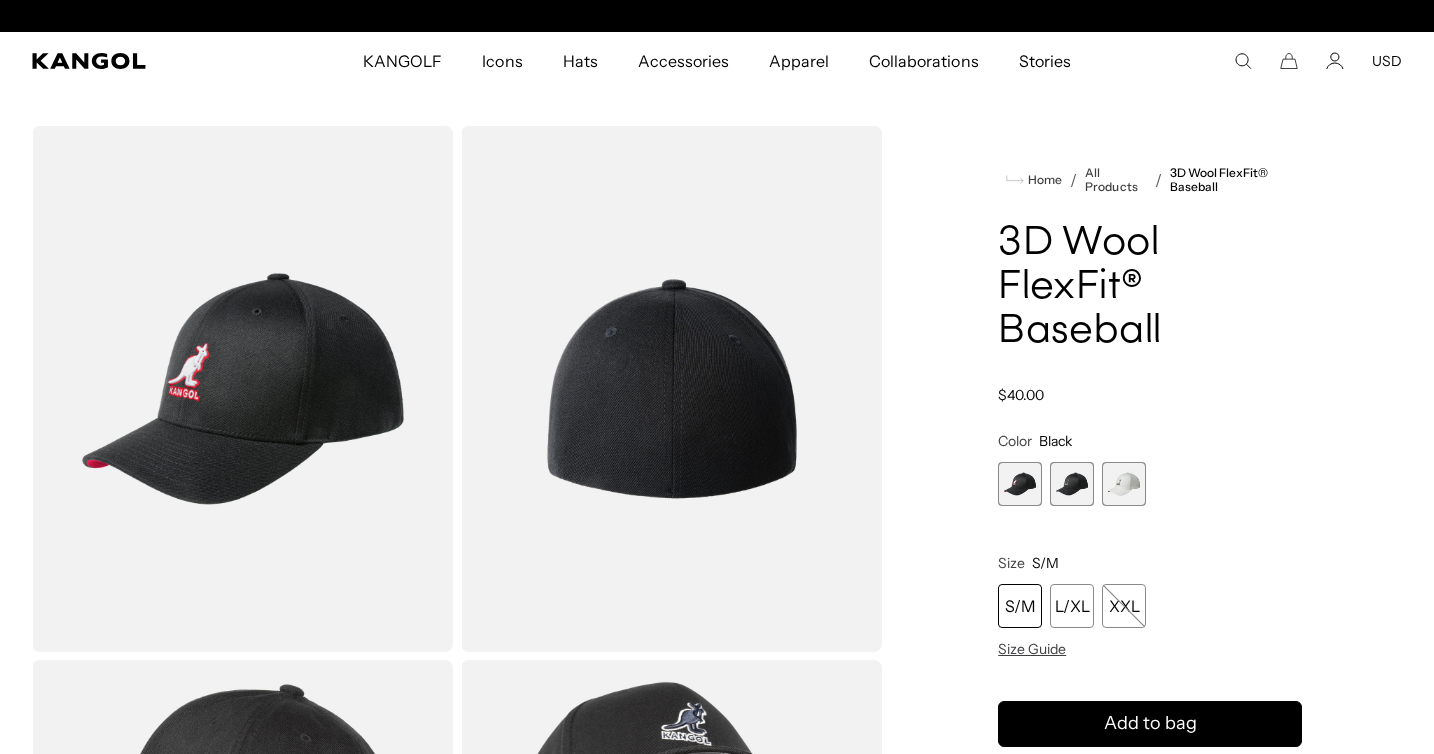 scroll, scrollTop: 0, scrollLeft: 0, axis: both 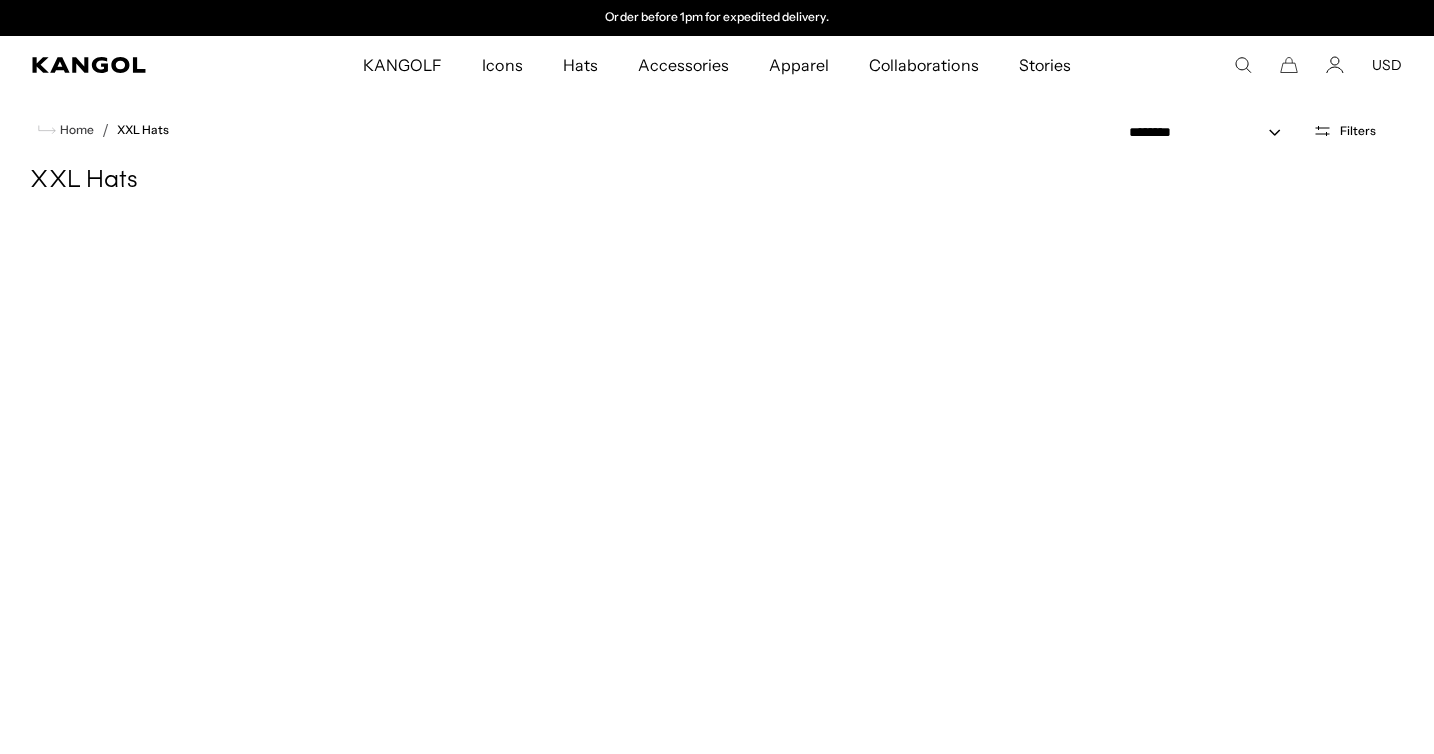 click on "**********" at bounding box center [717, 665] 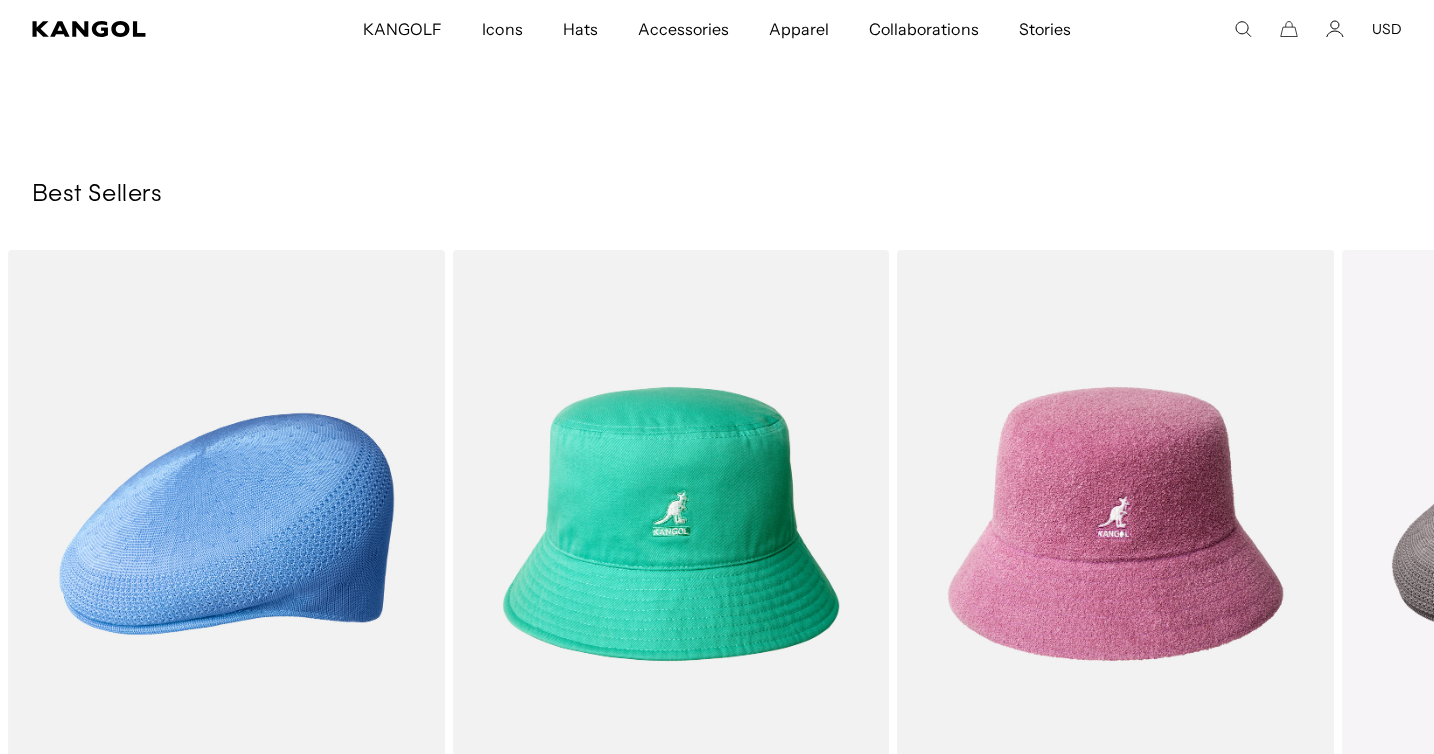 scroll, scrollTop: 1168, scrollLeft: 0, axis: vertical 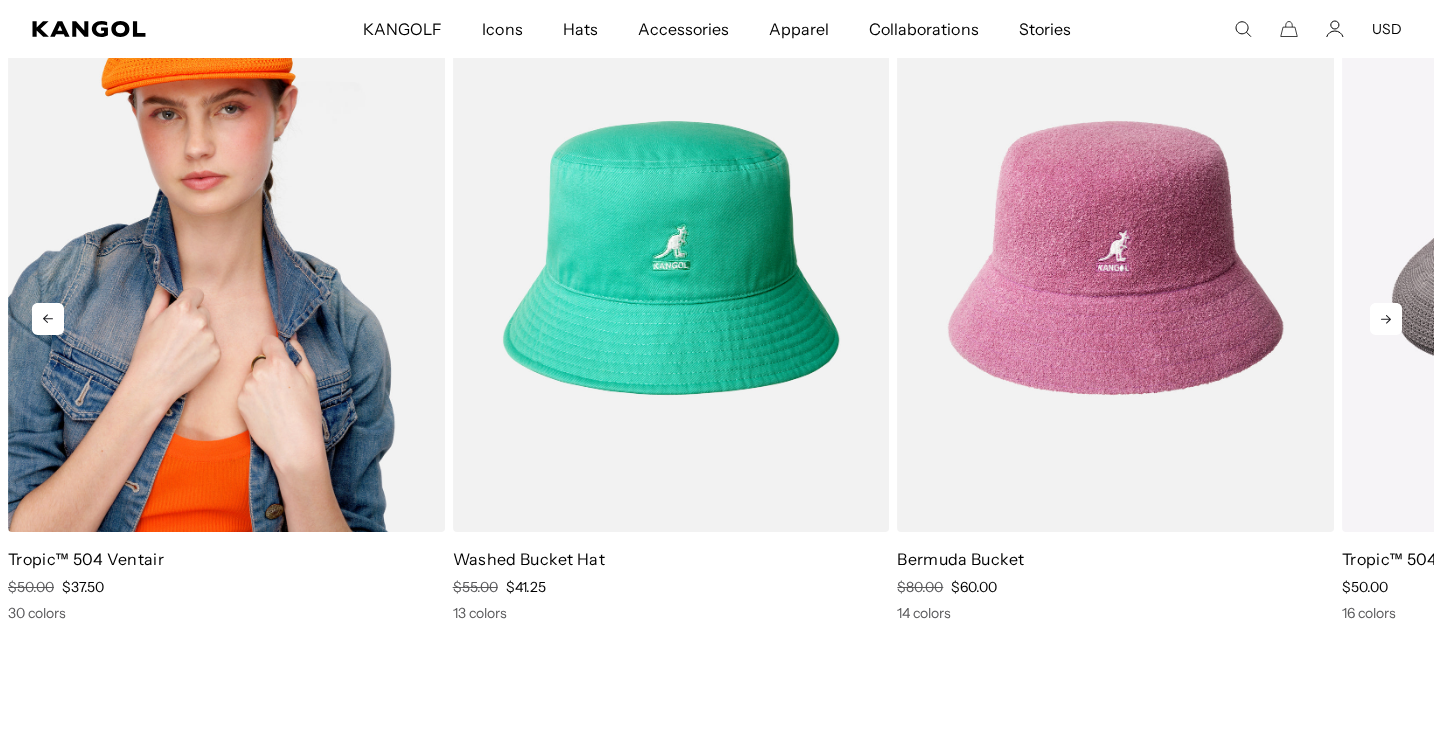 click at bounding box center (226, 258) 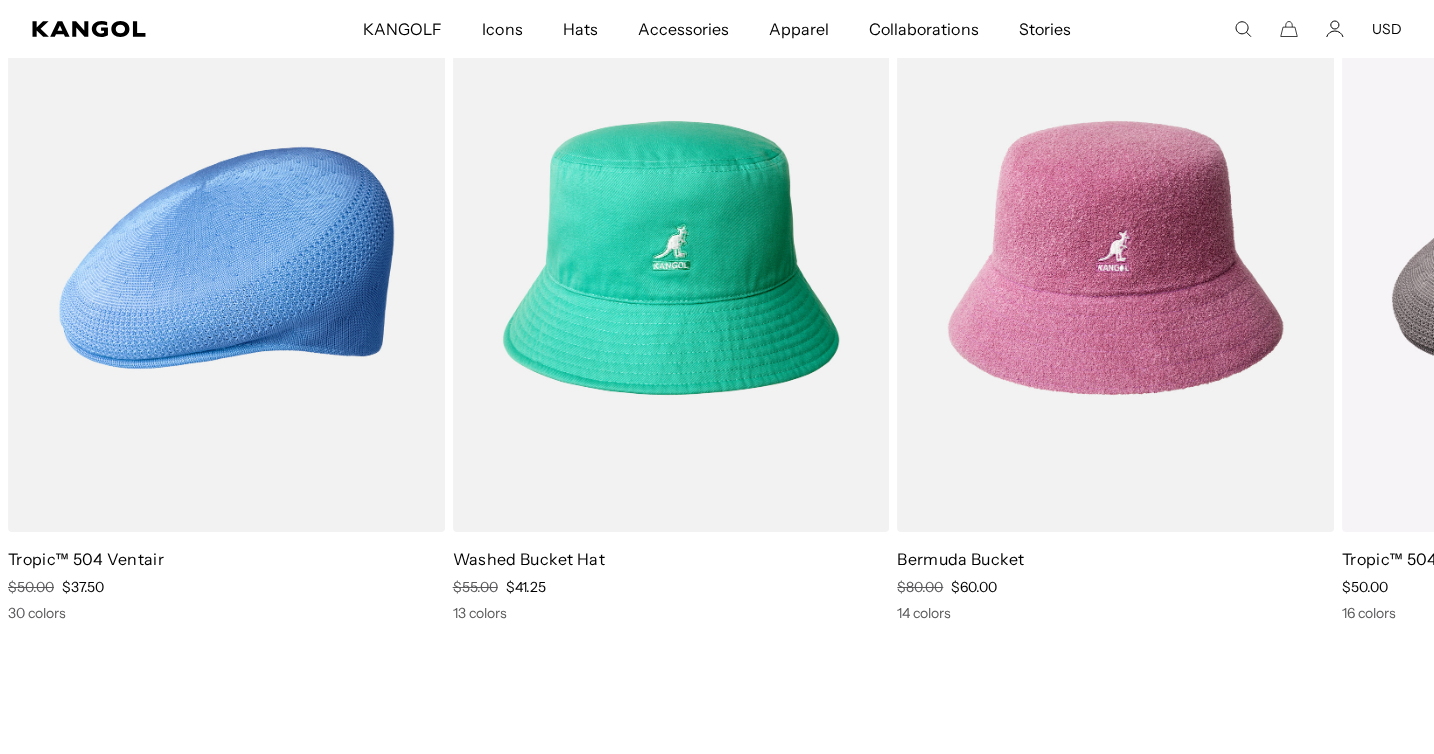 scroll, scrollTop: 0, scrollLeft: 412, axis: horizontal 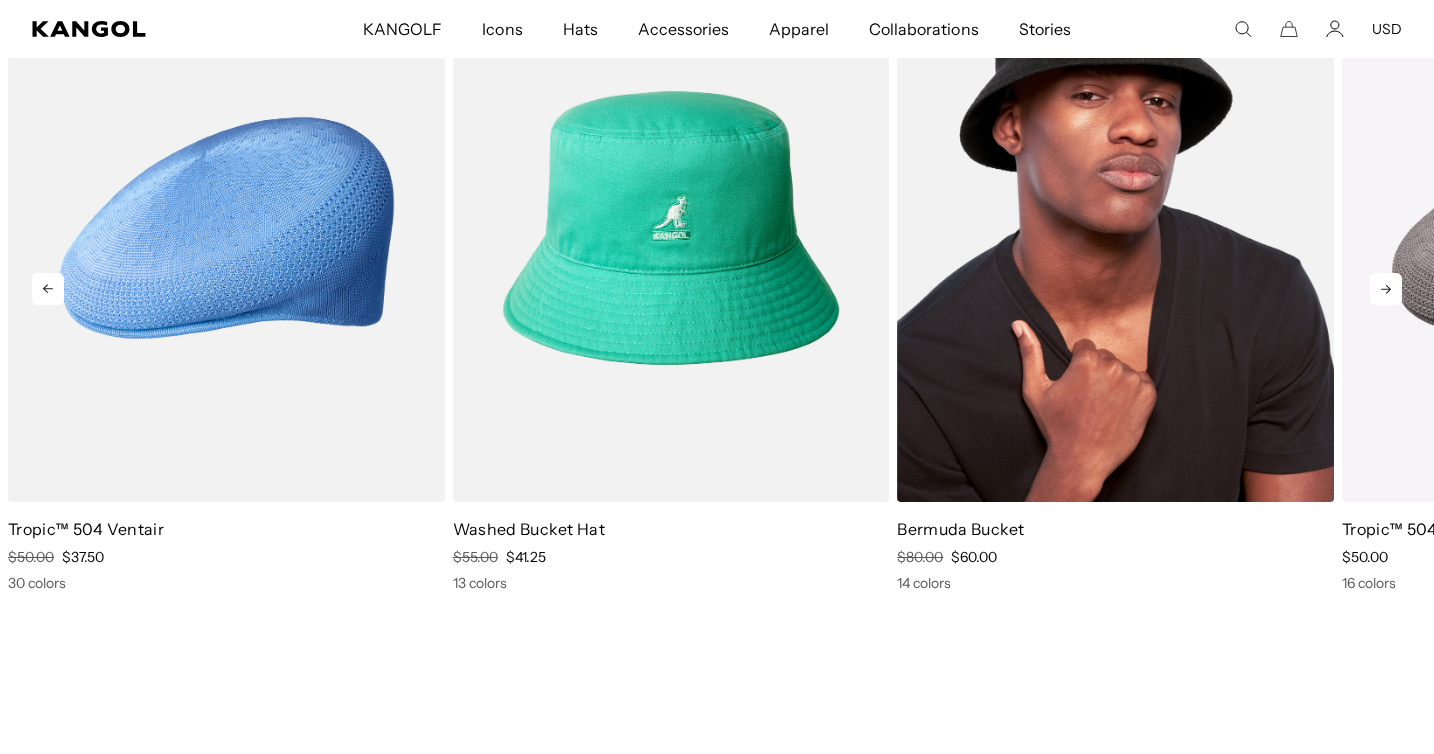 click at bounding box center [1115, 228] 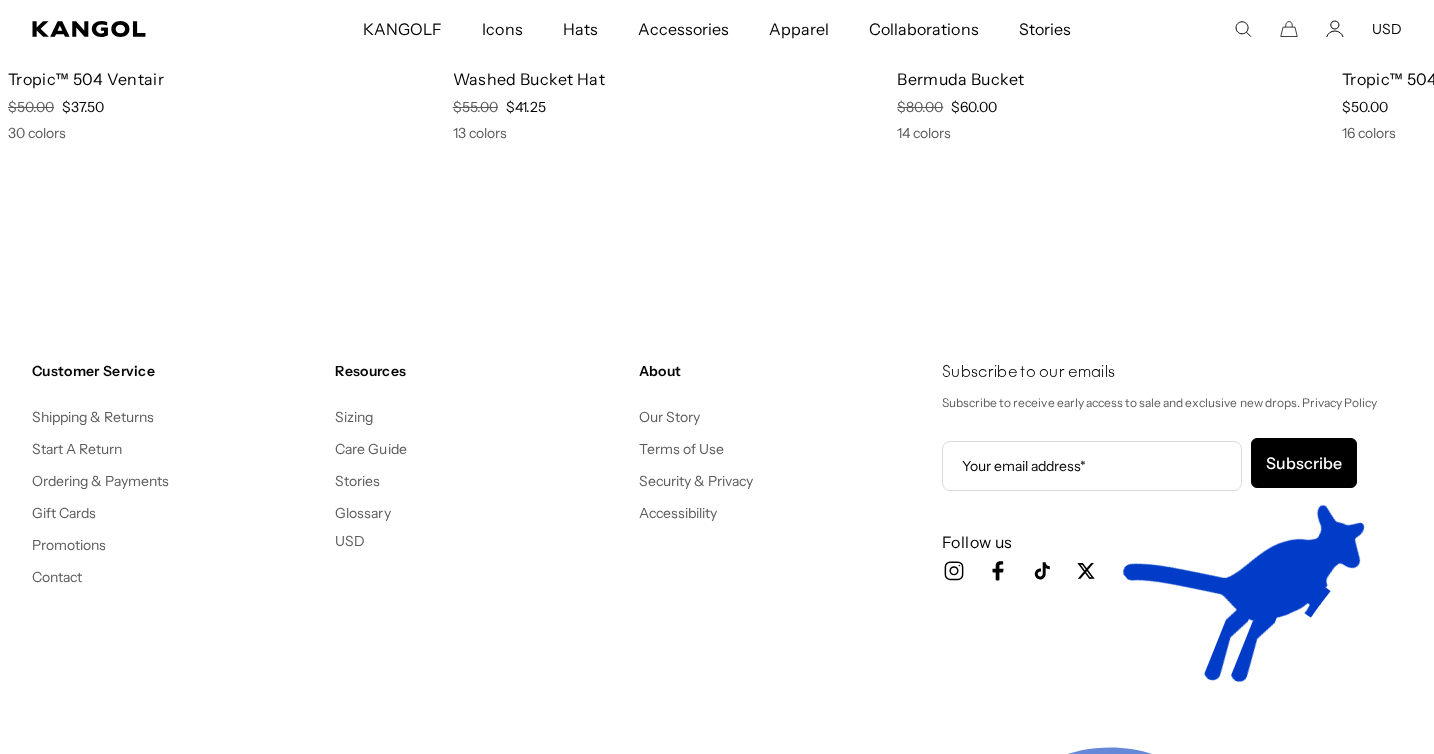 scroll, scrollTop: 1885, scrollLeft: 0, axis: vertical 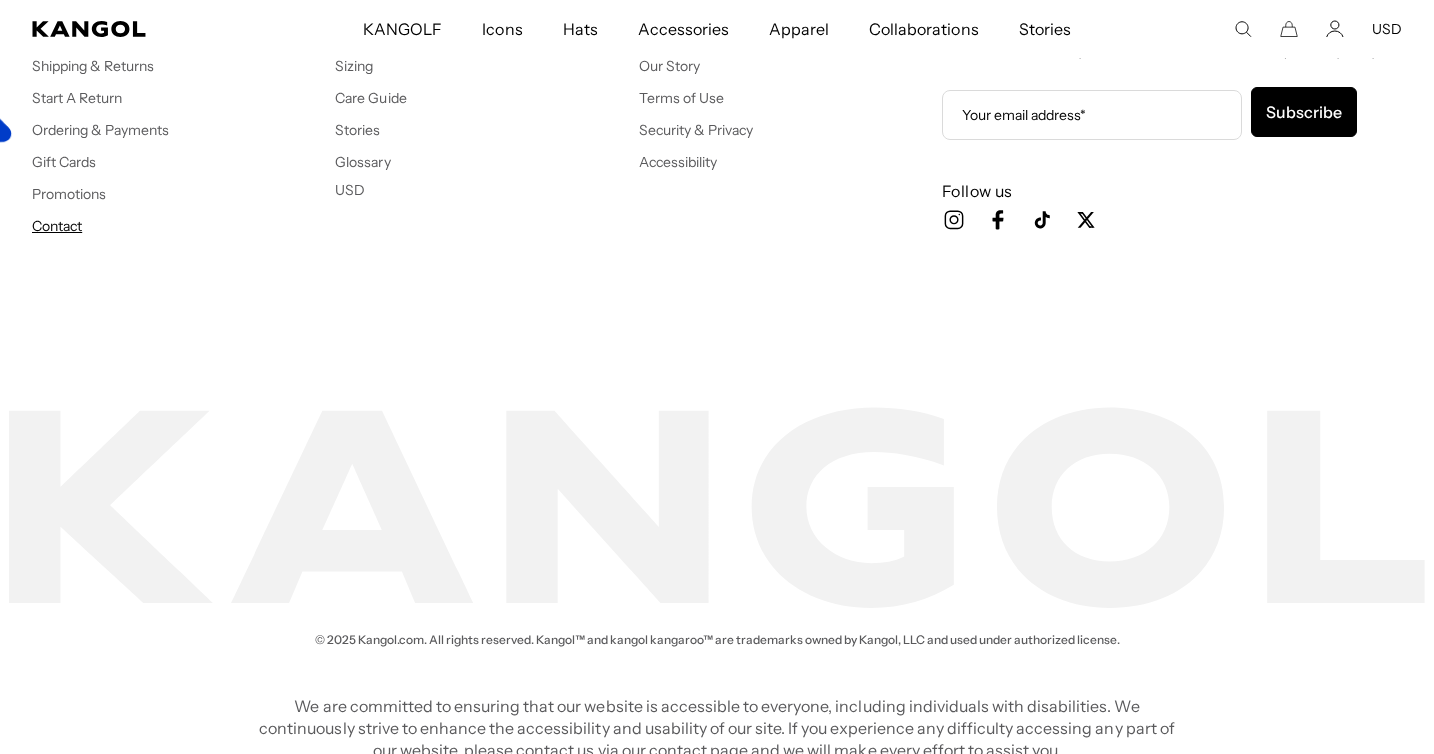 click on "Contact" at bounding box center (57, 226) 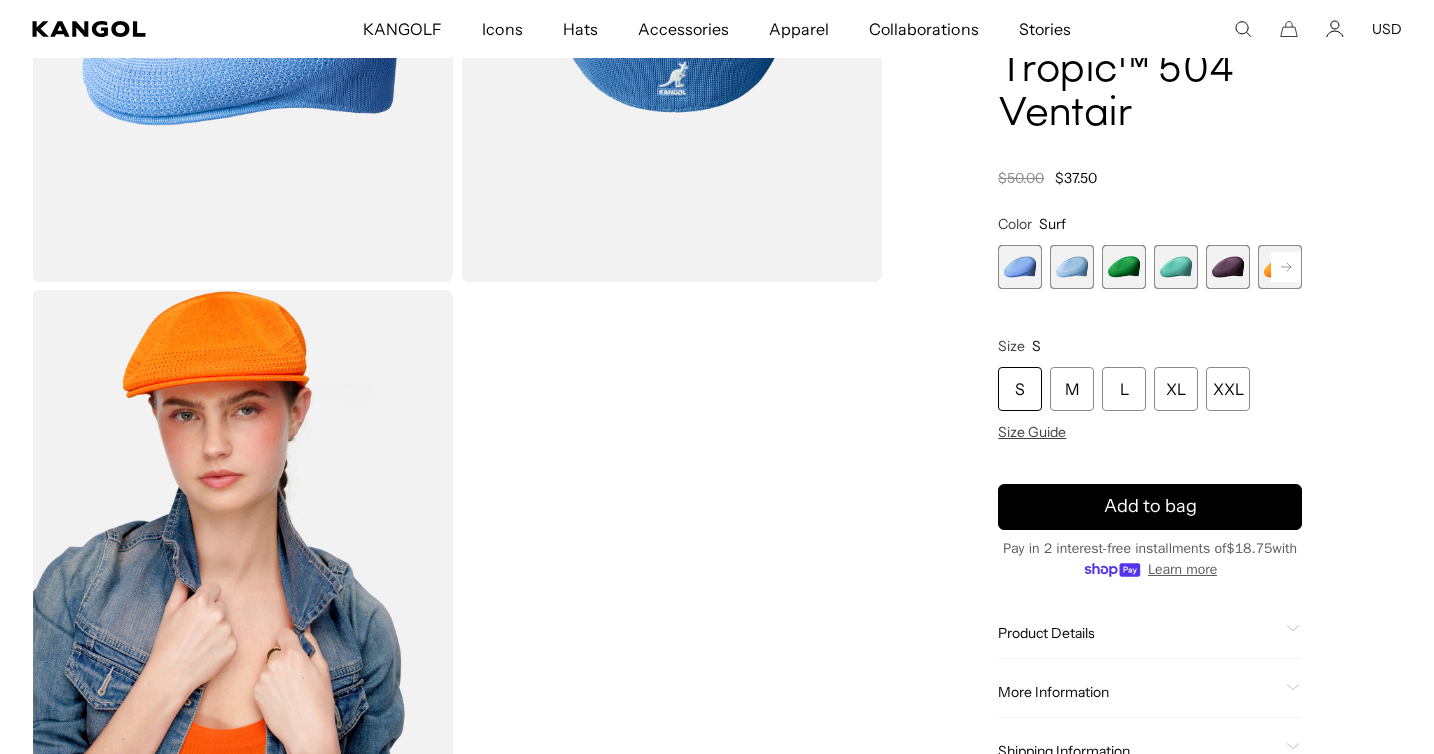 scroll, scrollTop: 359, scrollLeft: 0, axis: vertical 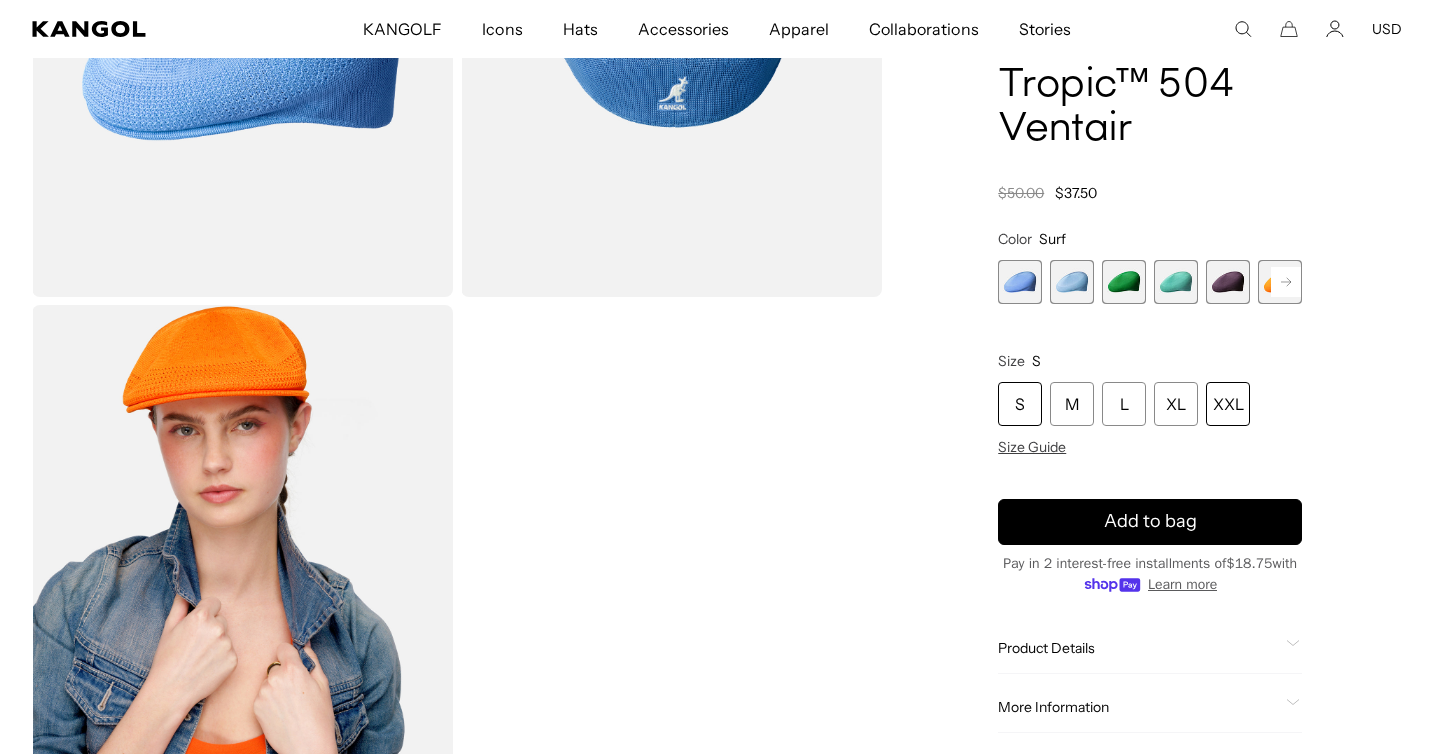click on "XXL" at bounding box center (1228, 404) 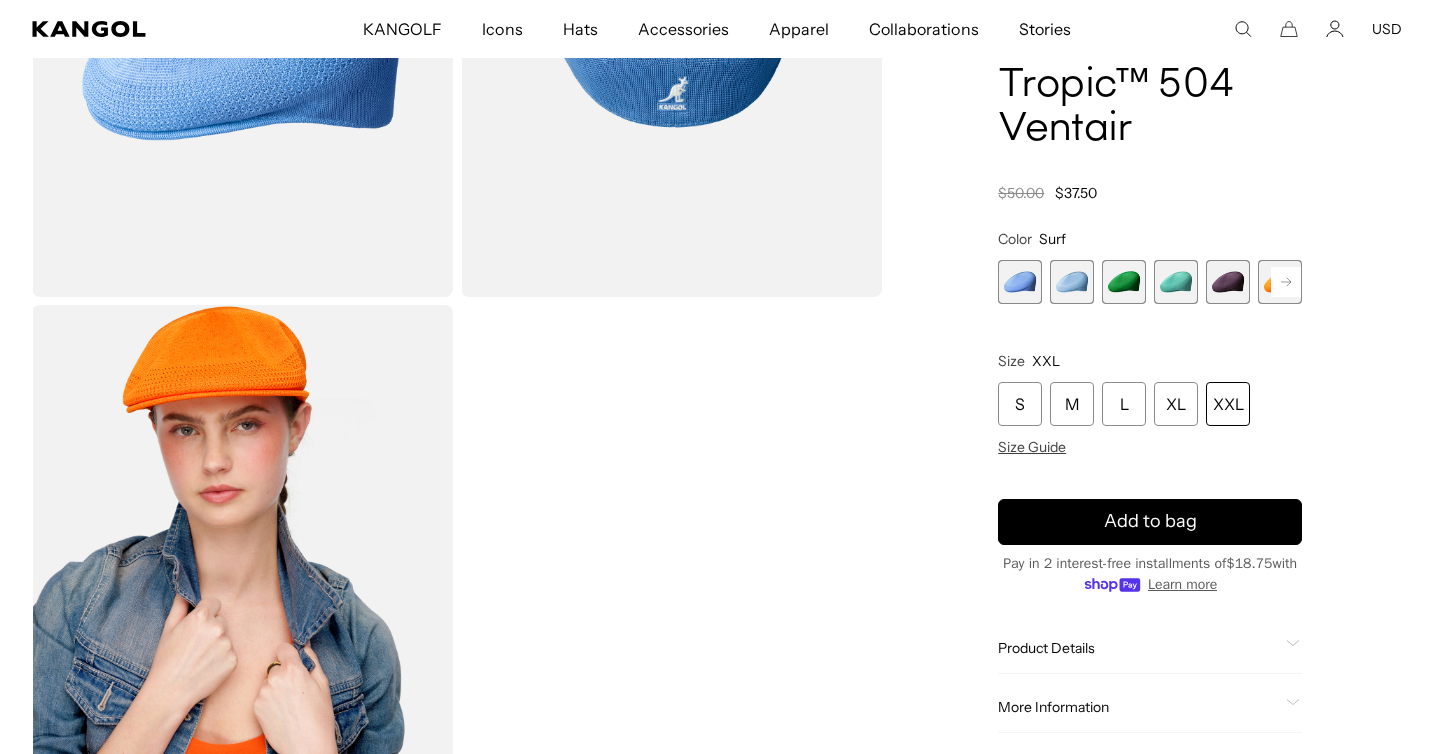 scroll, scrollTop: 0, scrollLeft: 0, axis: both 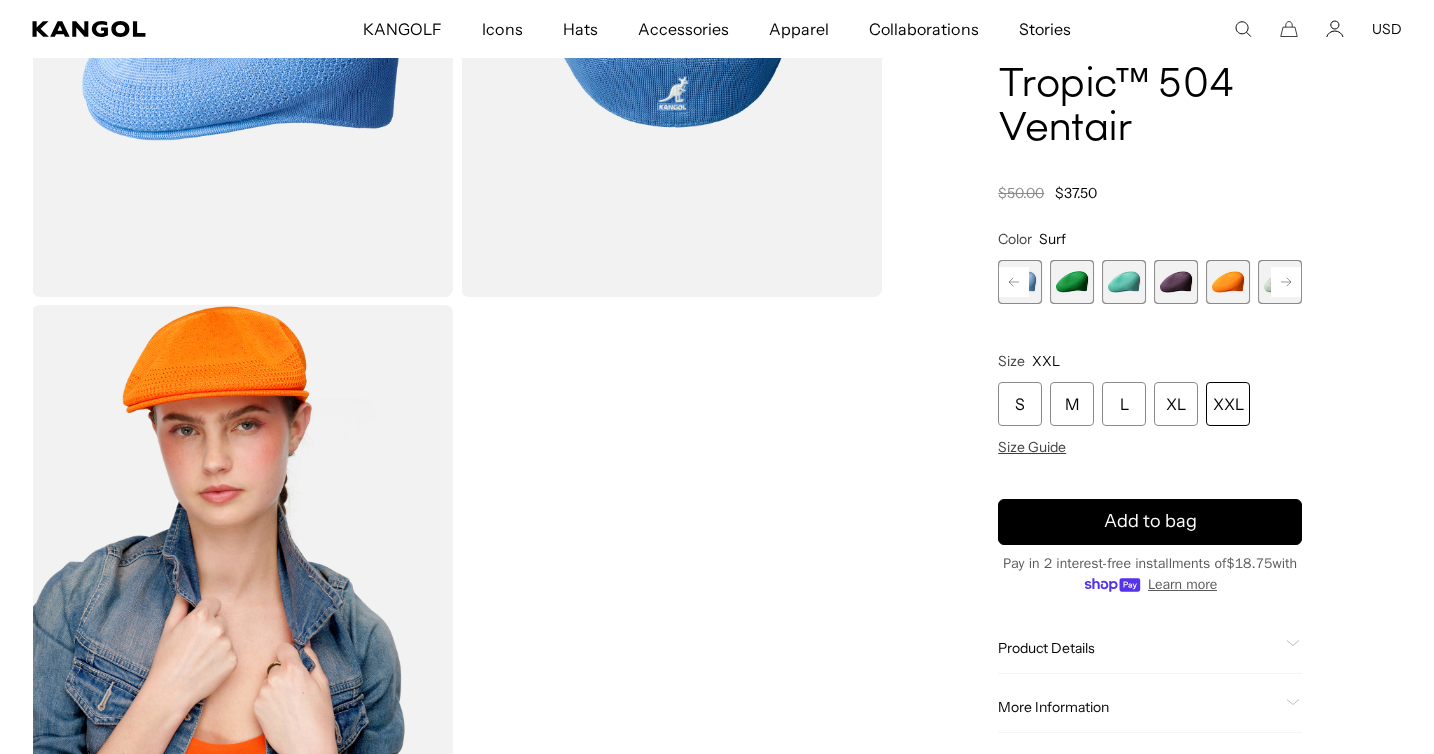 click 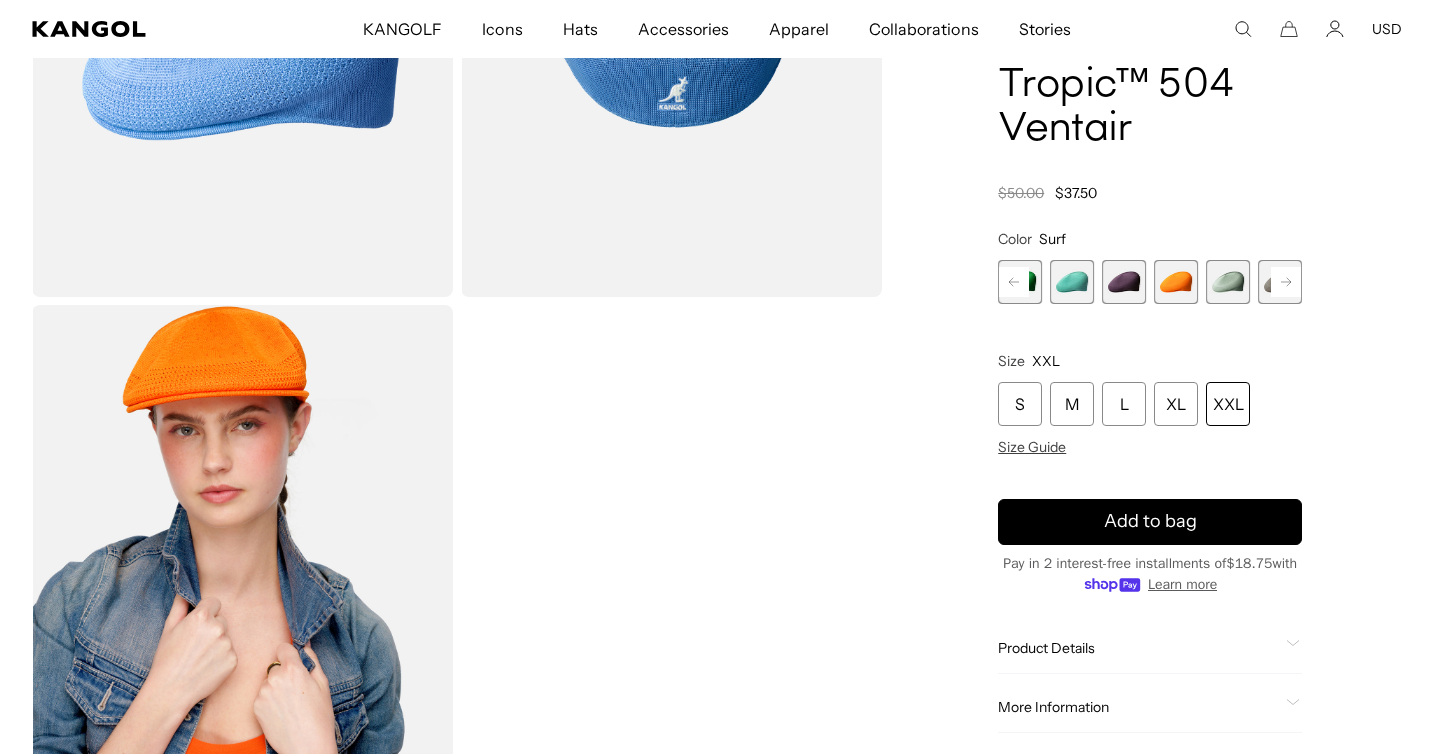 click 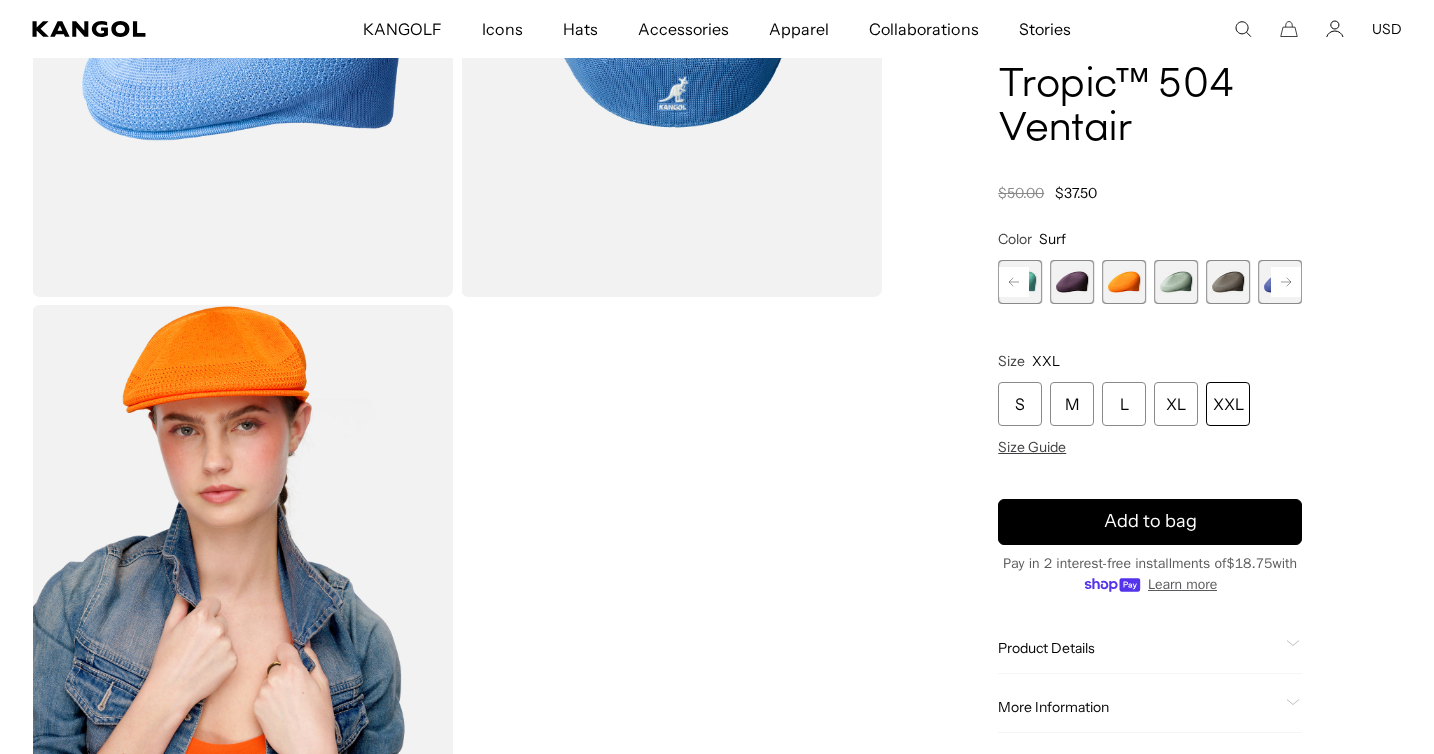 scroll, scrollTop: 0, scrollLeft: 412, axis: horizontal 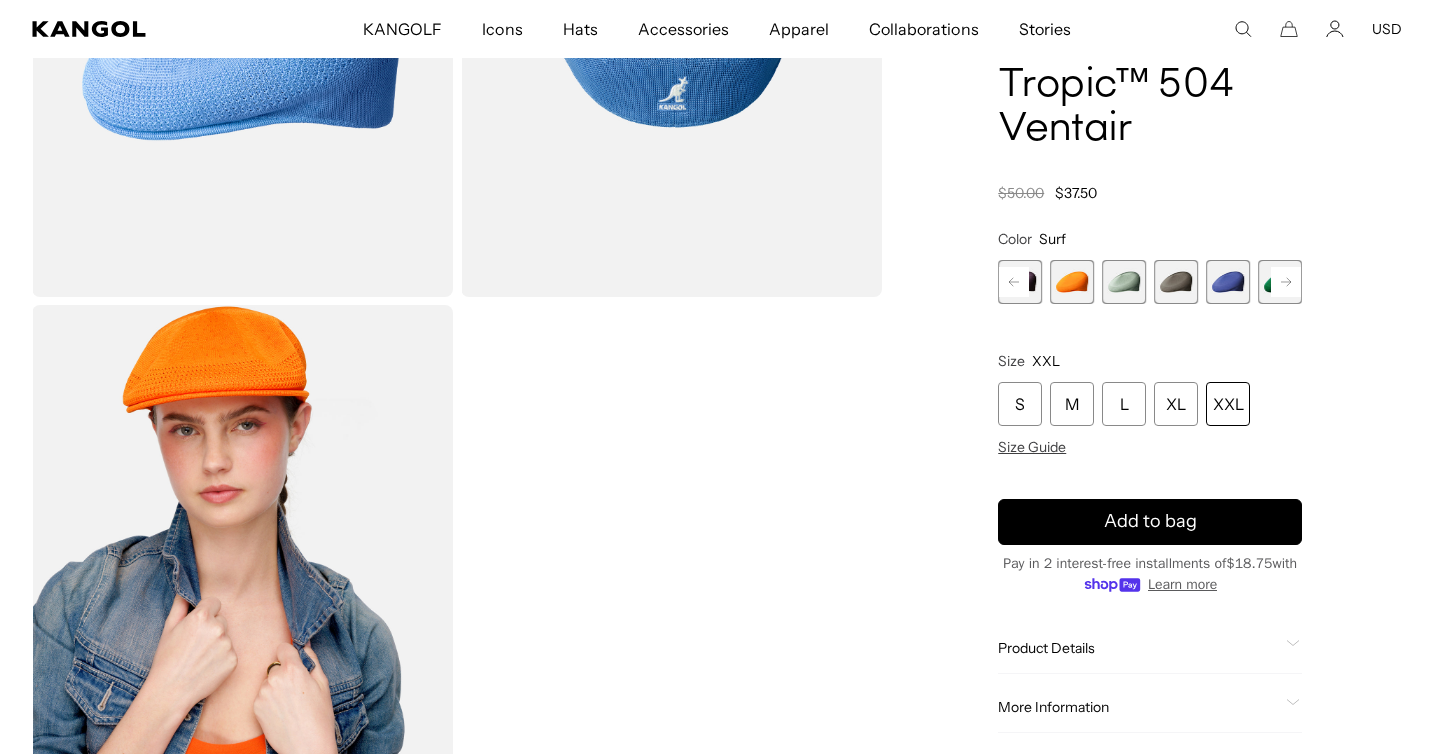 click 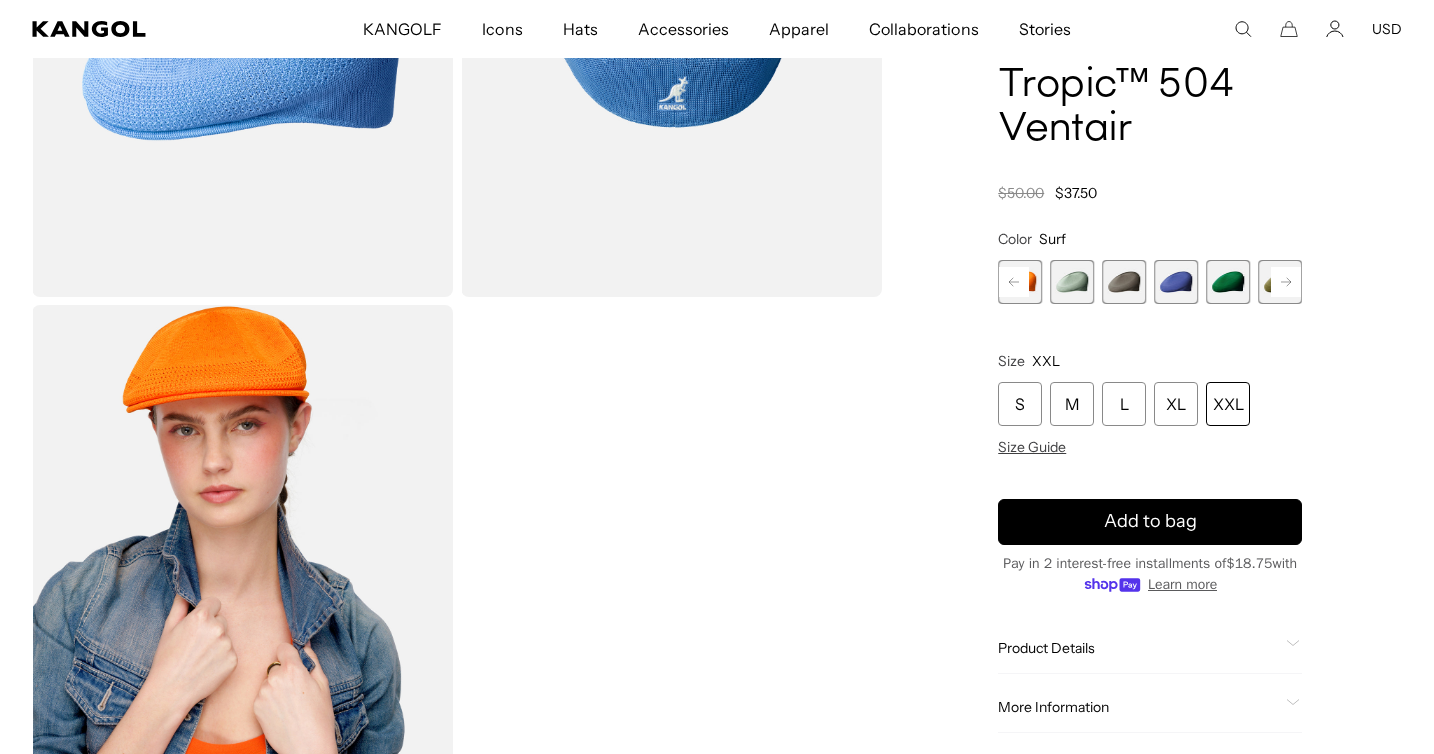 click 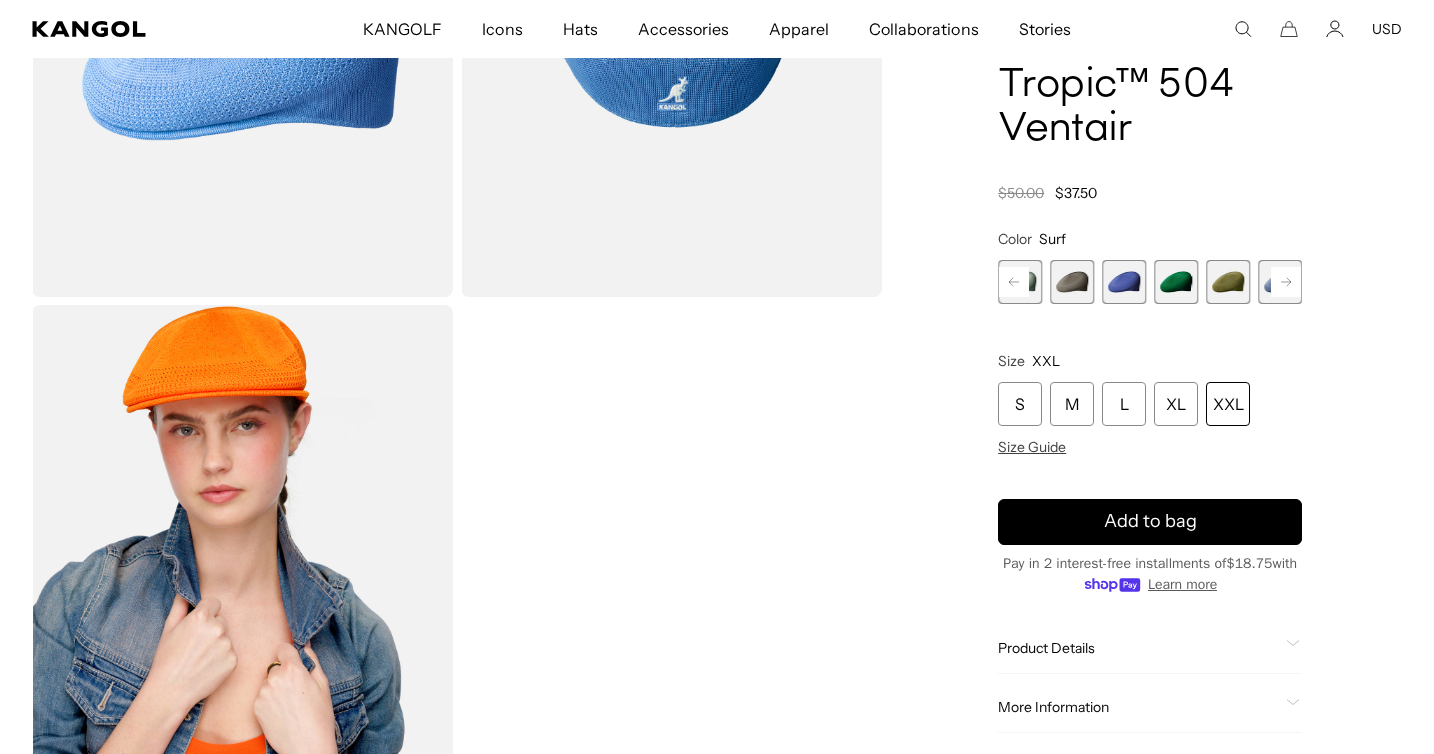 click 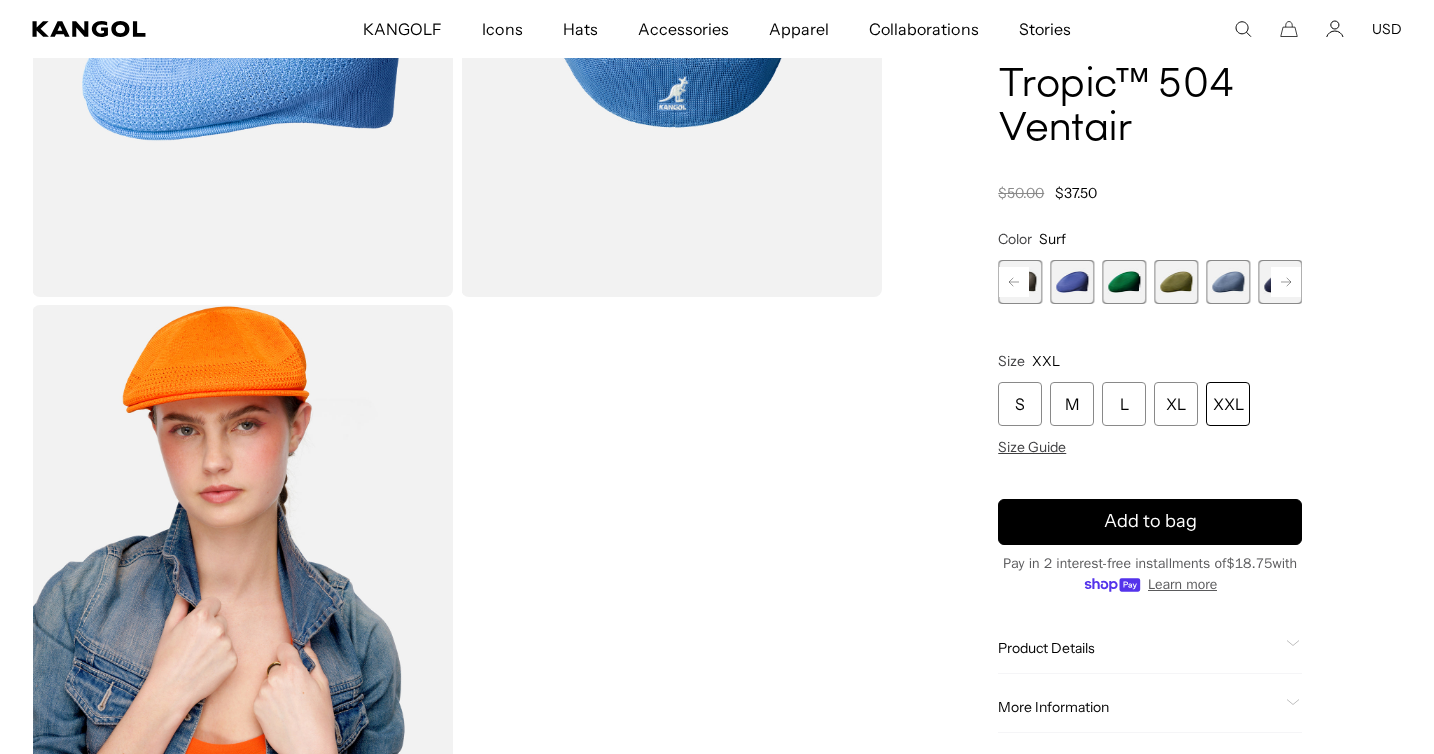 click 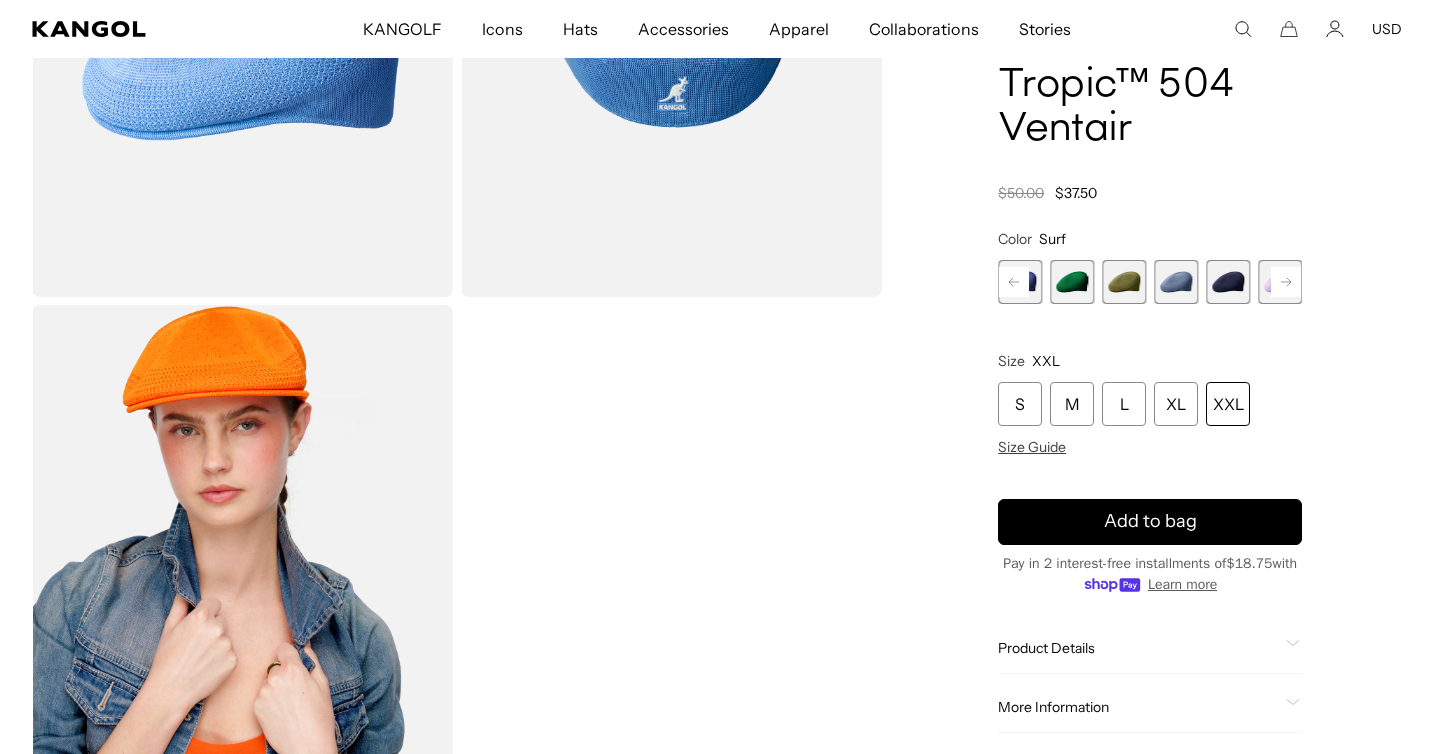 click 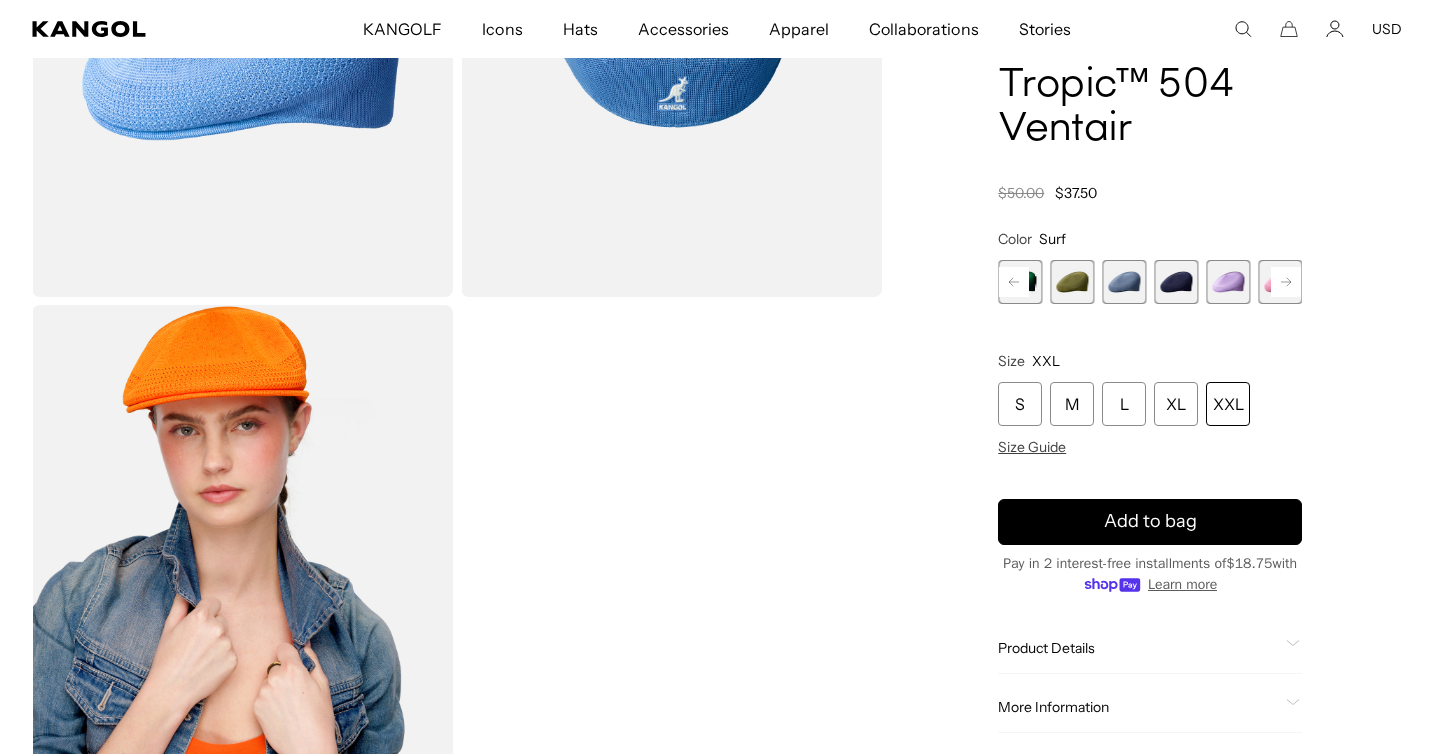 click 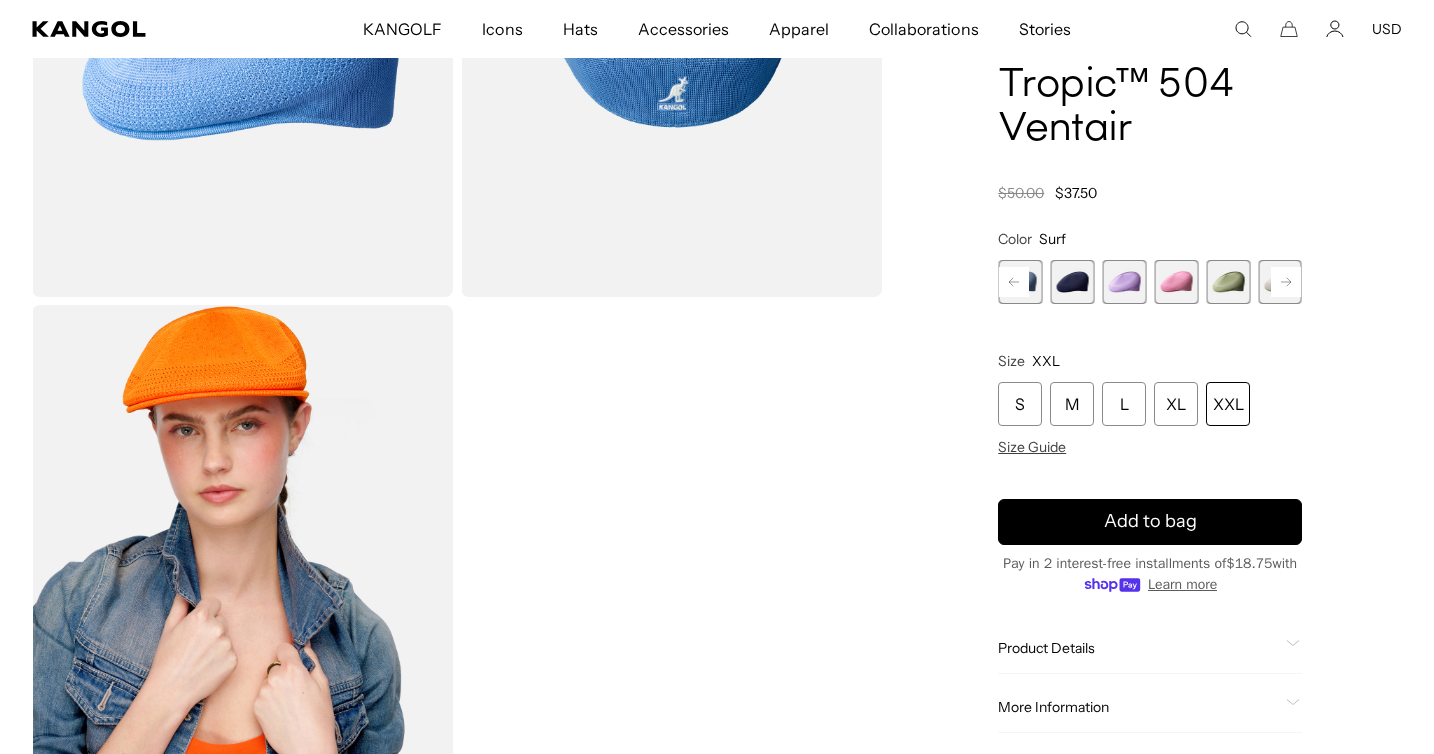 click 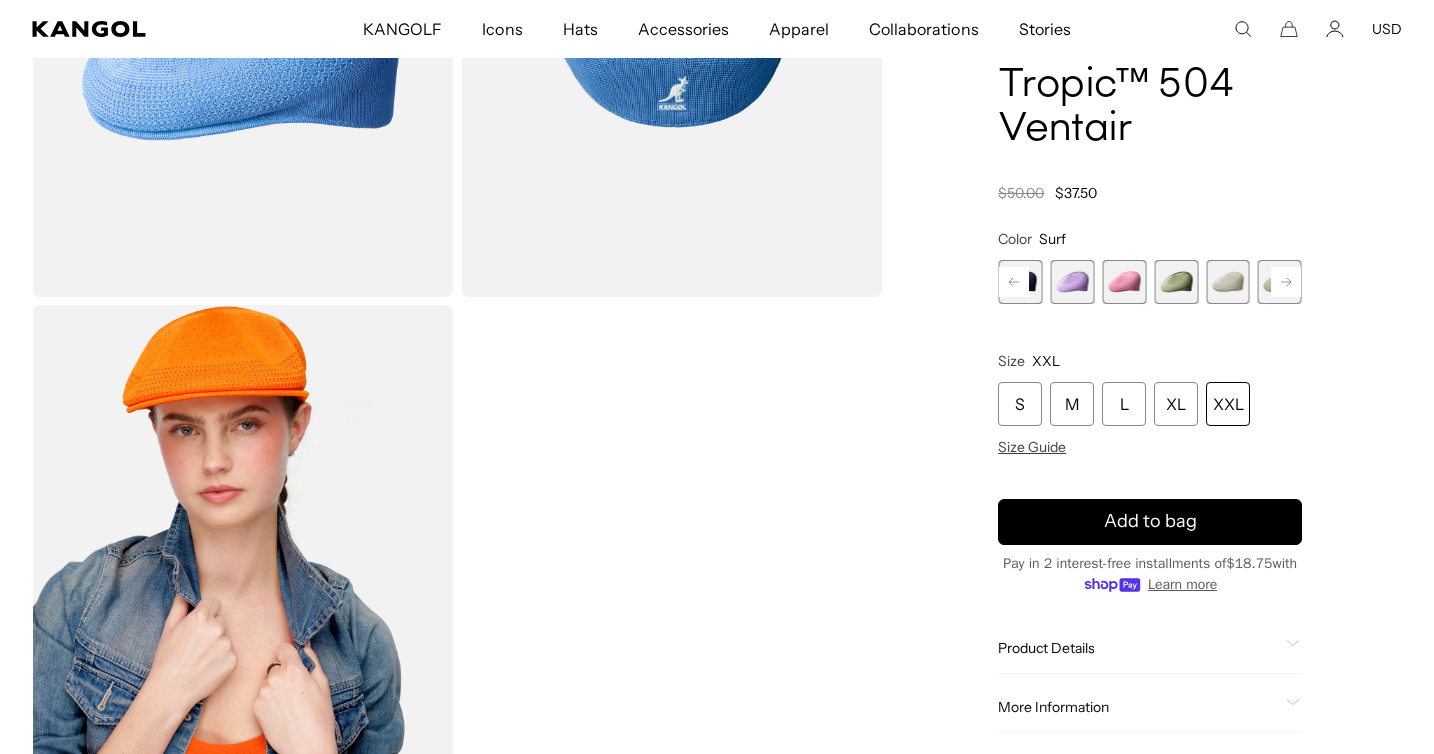 click 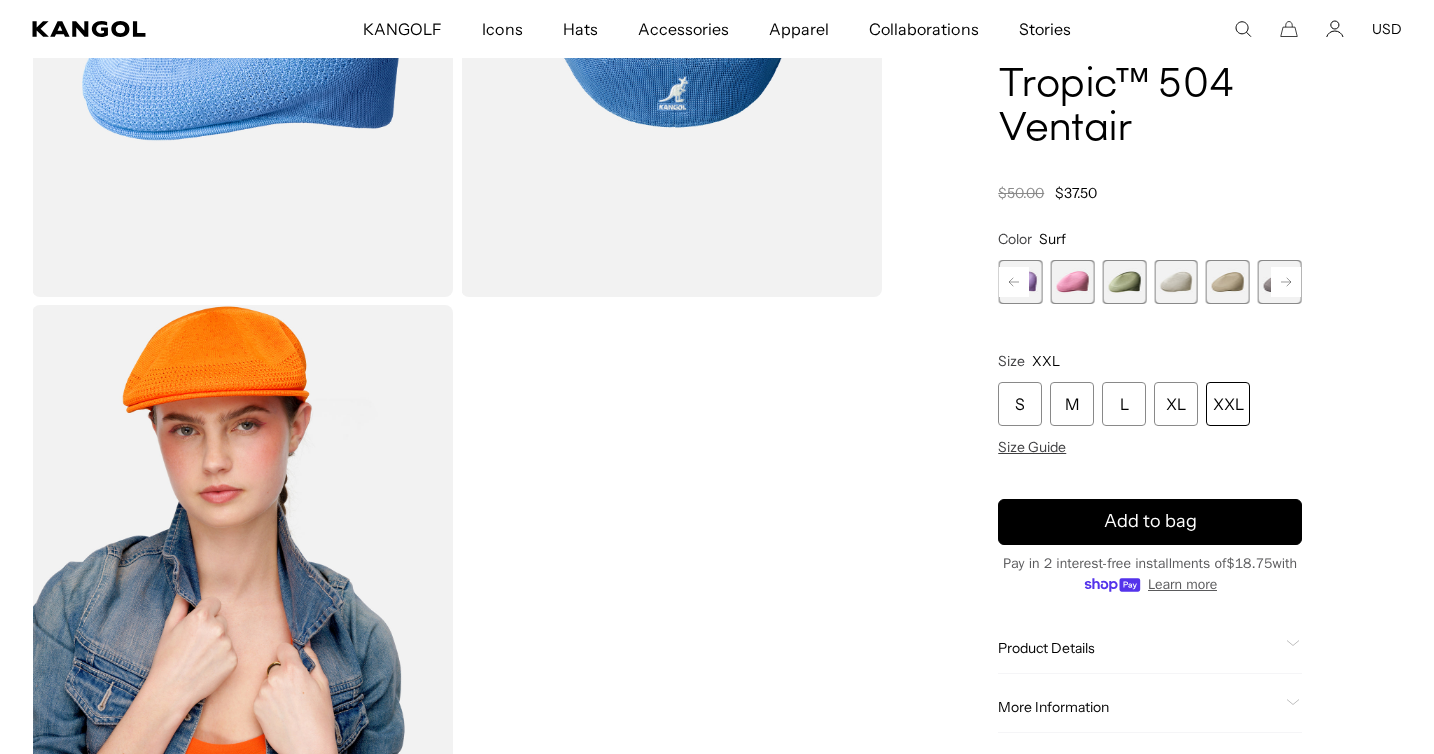 click 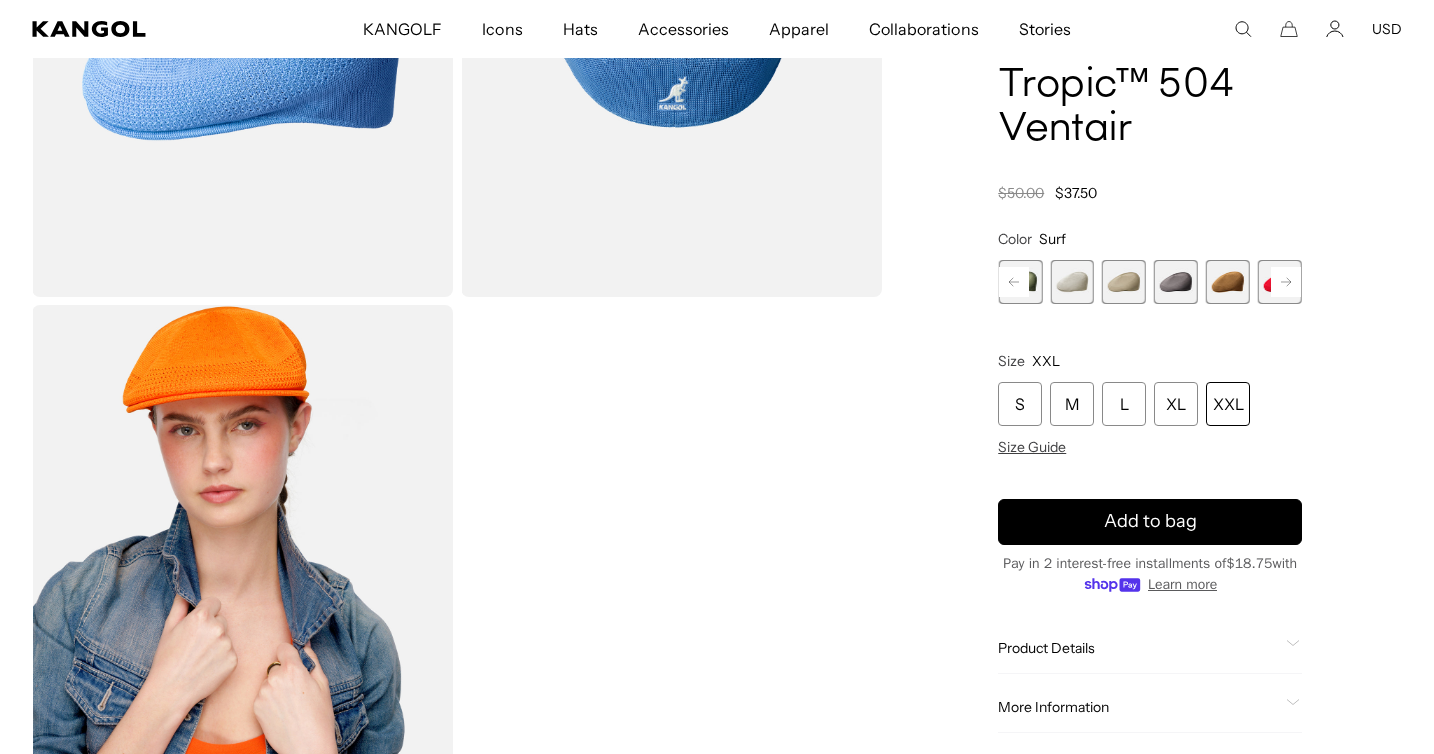 click 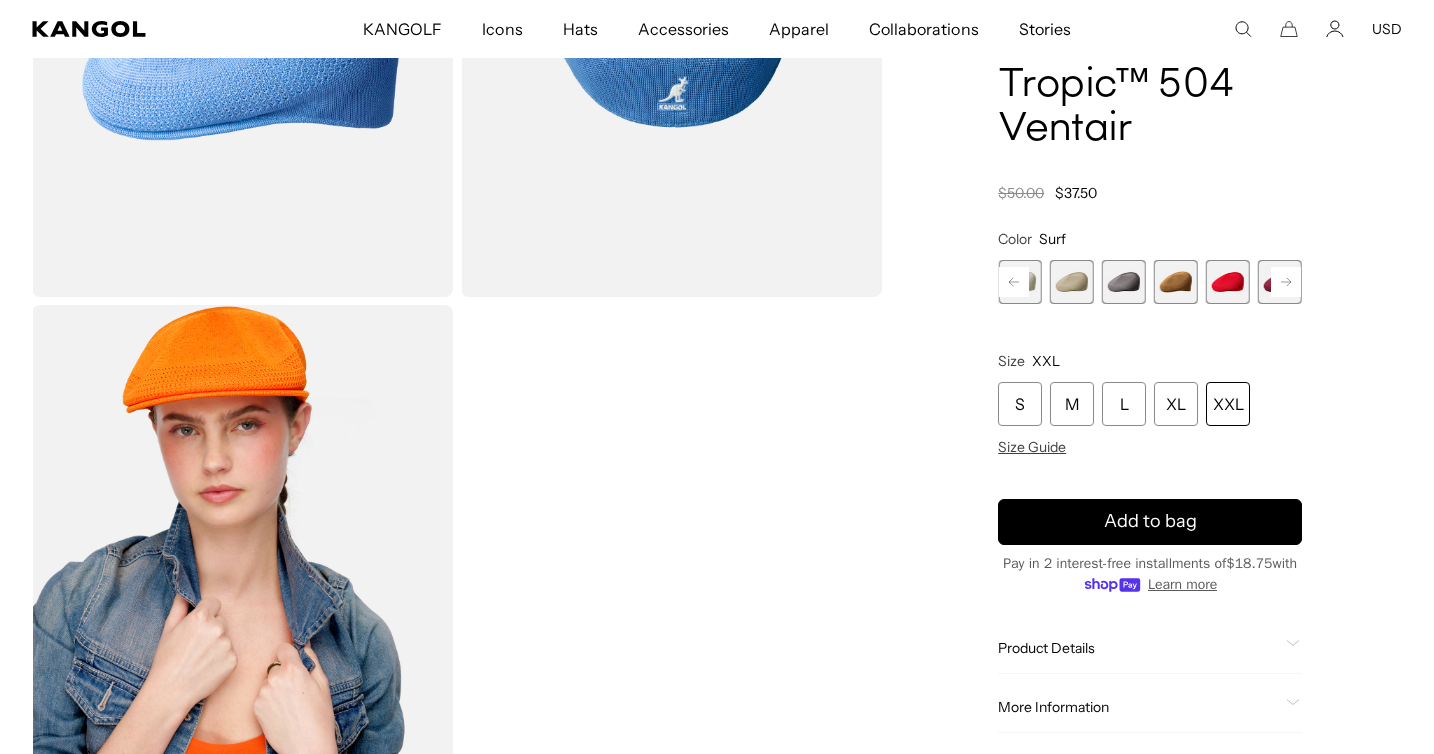 click 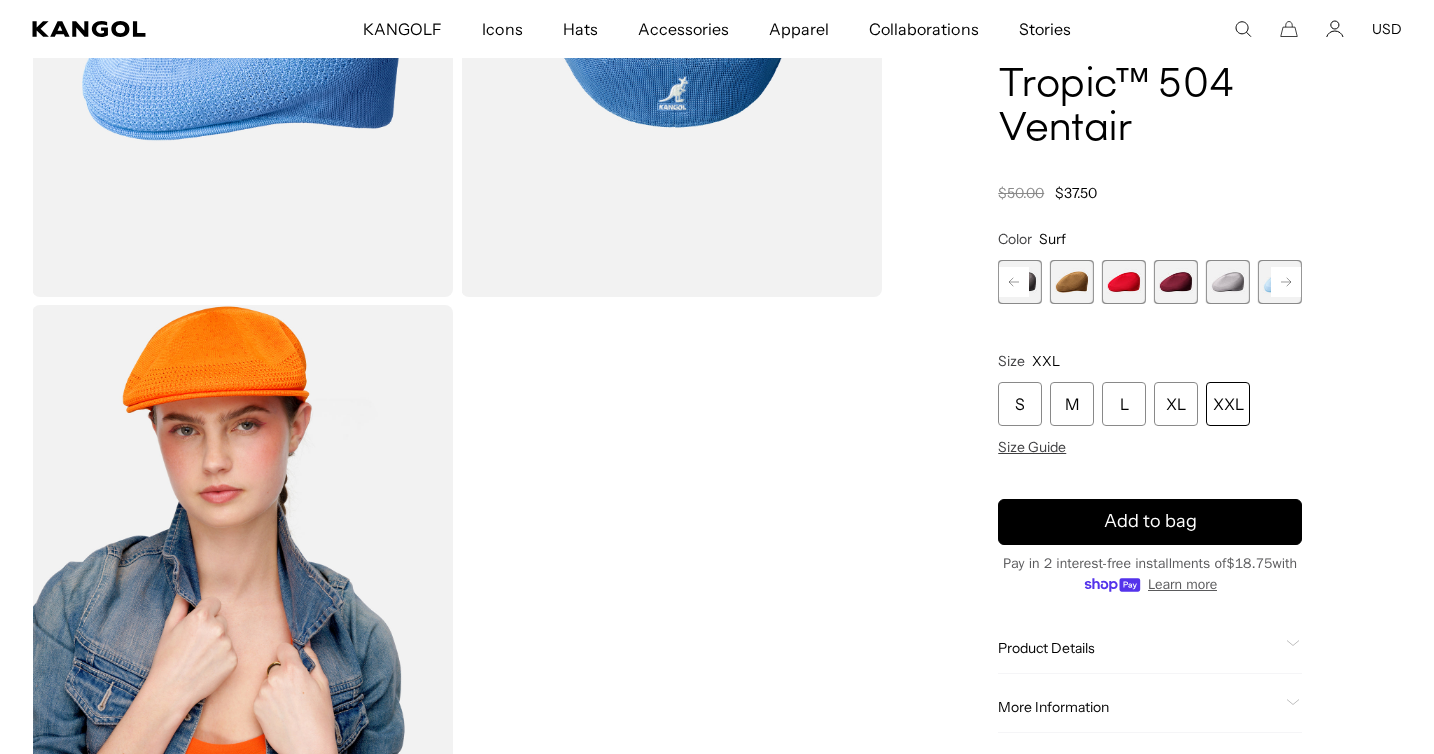click at bounding box center [1124, 282] 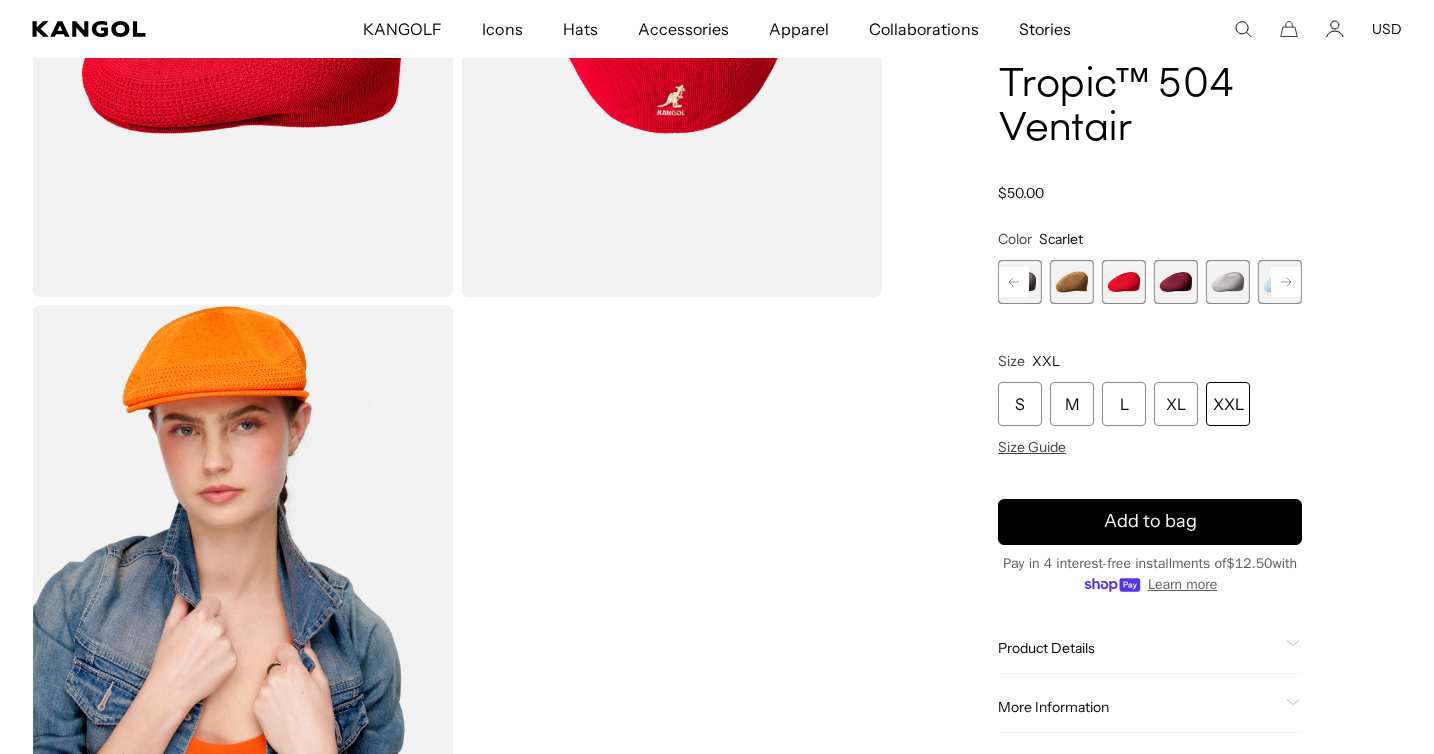 scroll, scrollTop: 0, scrollLeft: 412, axis: horizontal 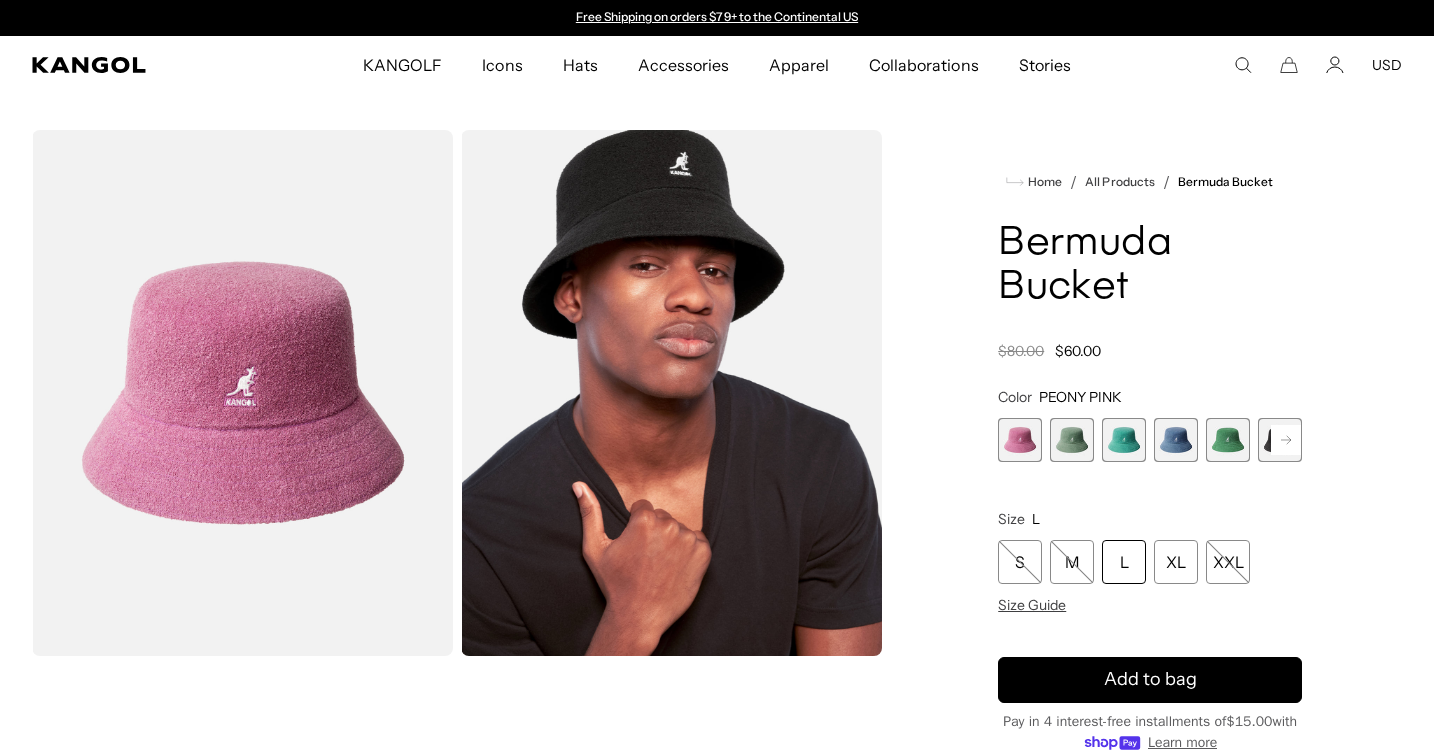 click at bounding box center (1228, 440) 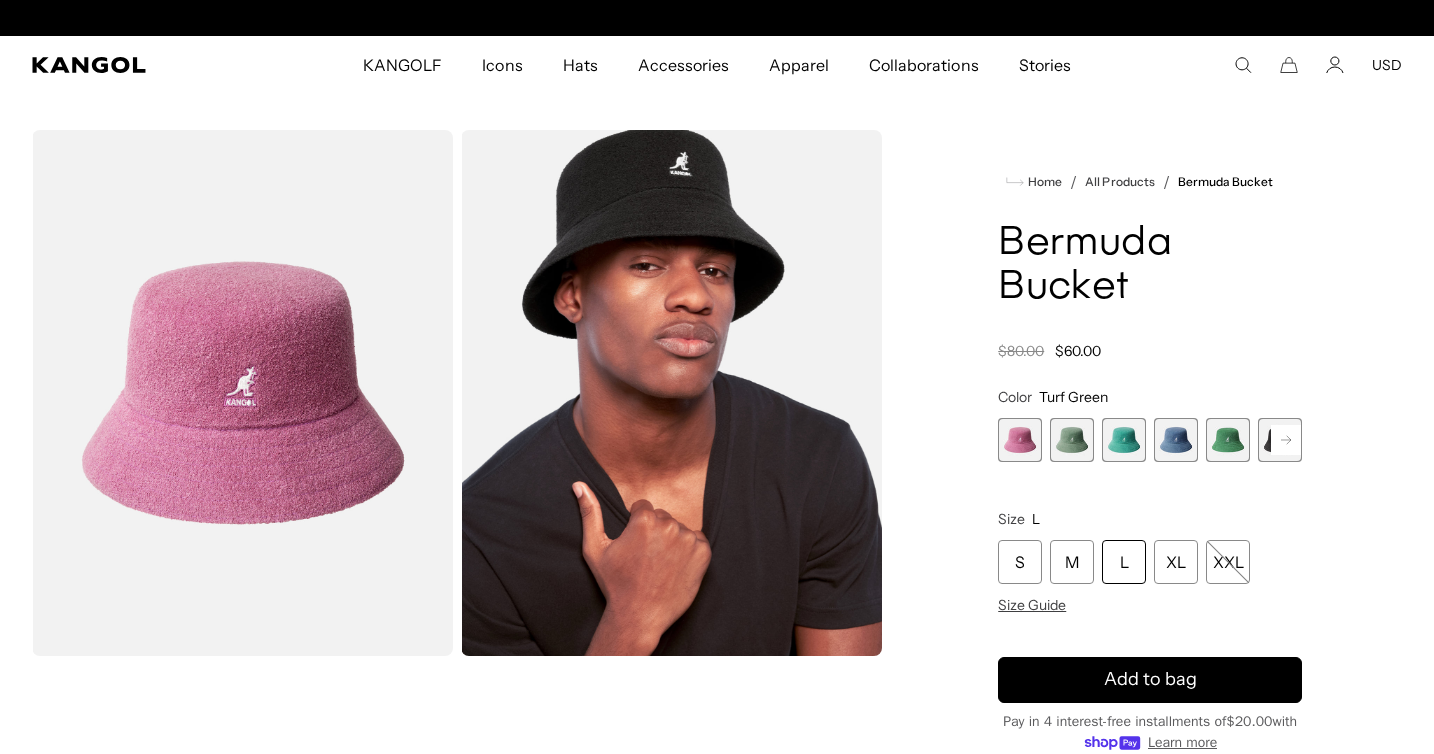 scroll, scrollTop: 0, scrollLeft: 412, axis: horizontal 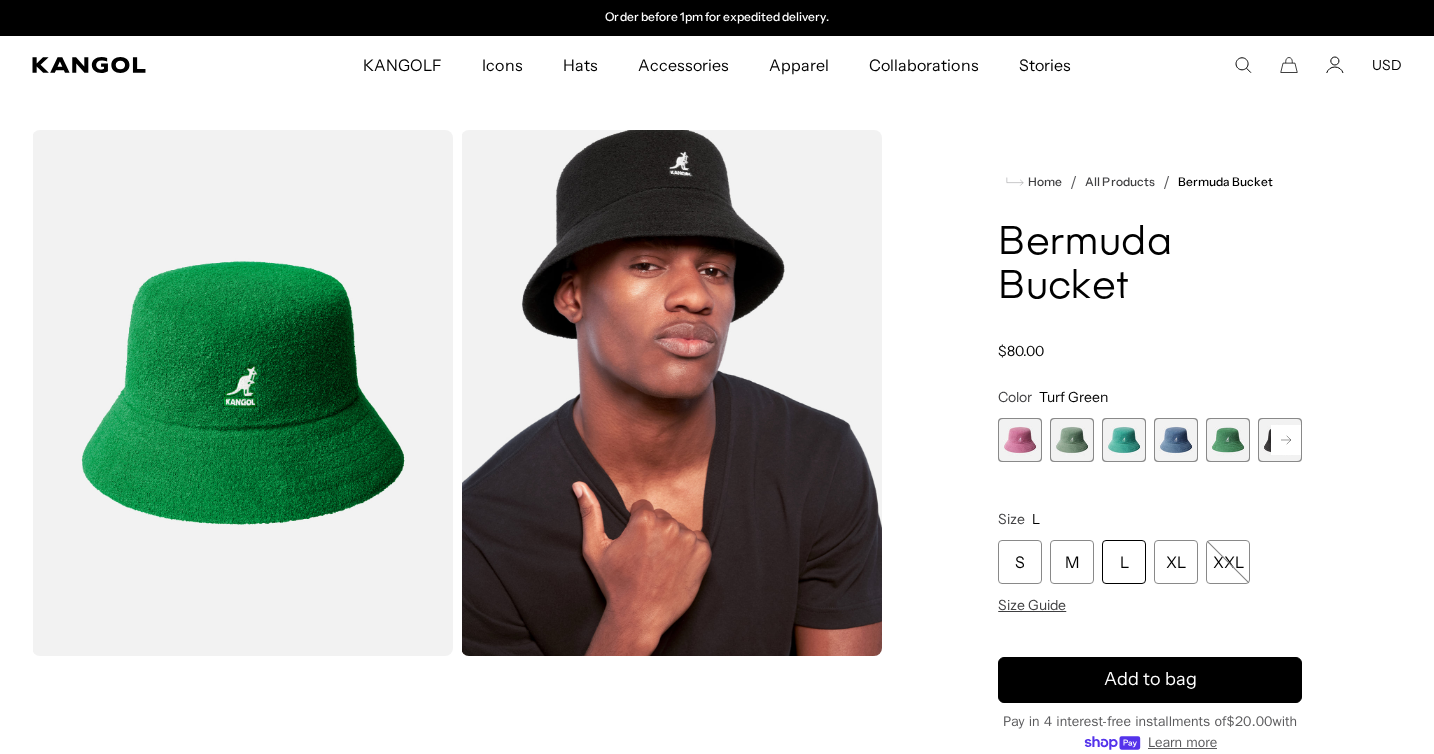 click 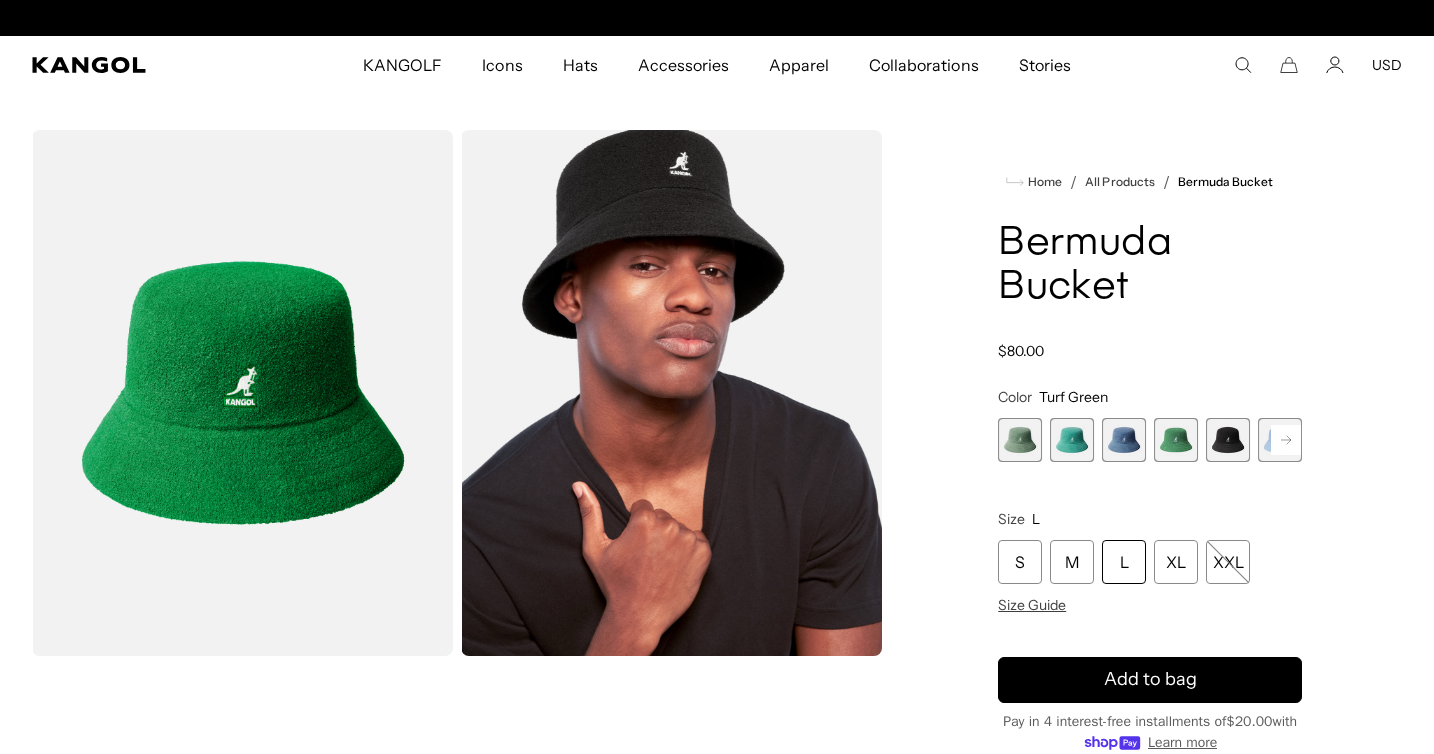 scroll, scrollTop: 0, scrollLeft: 0, axis: both 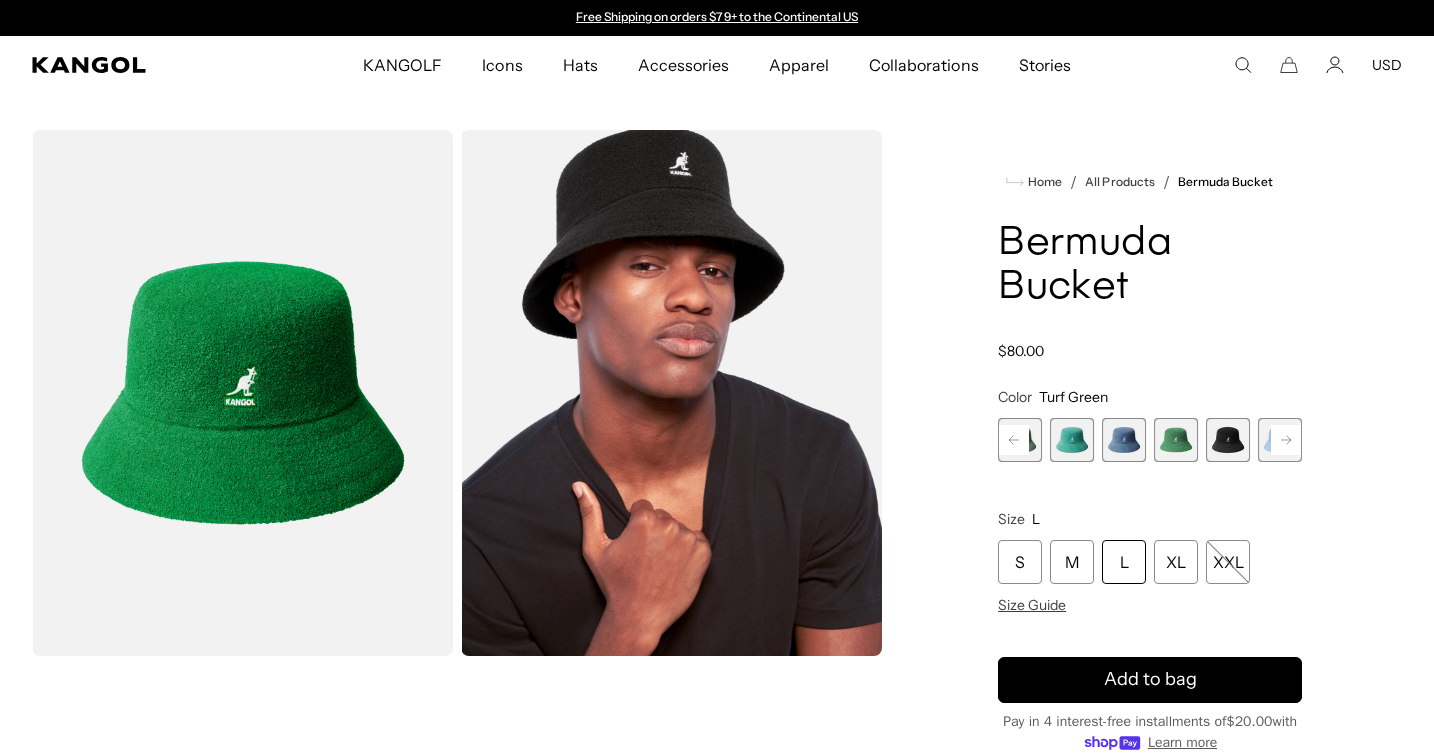 click 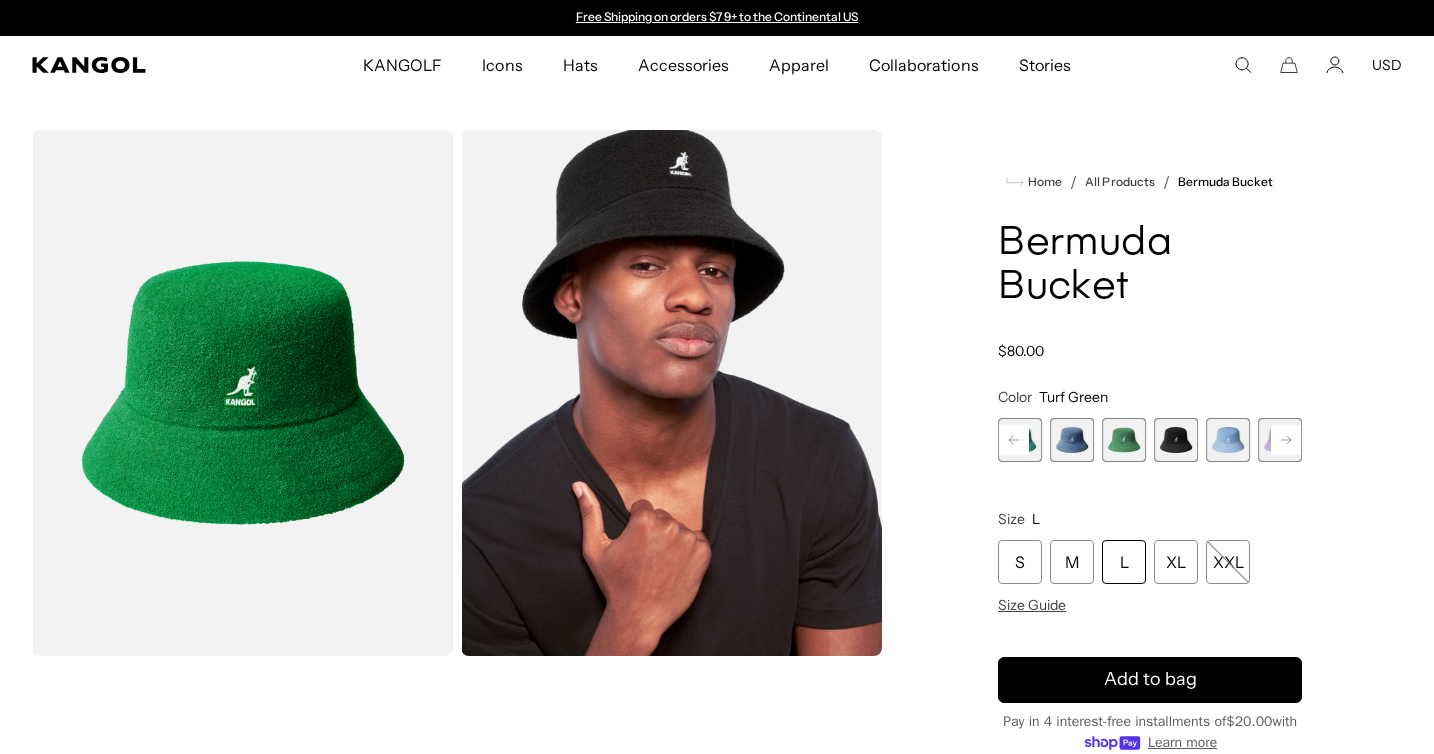 click 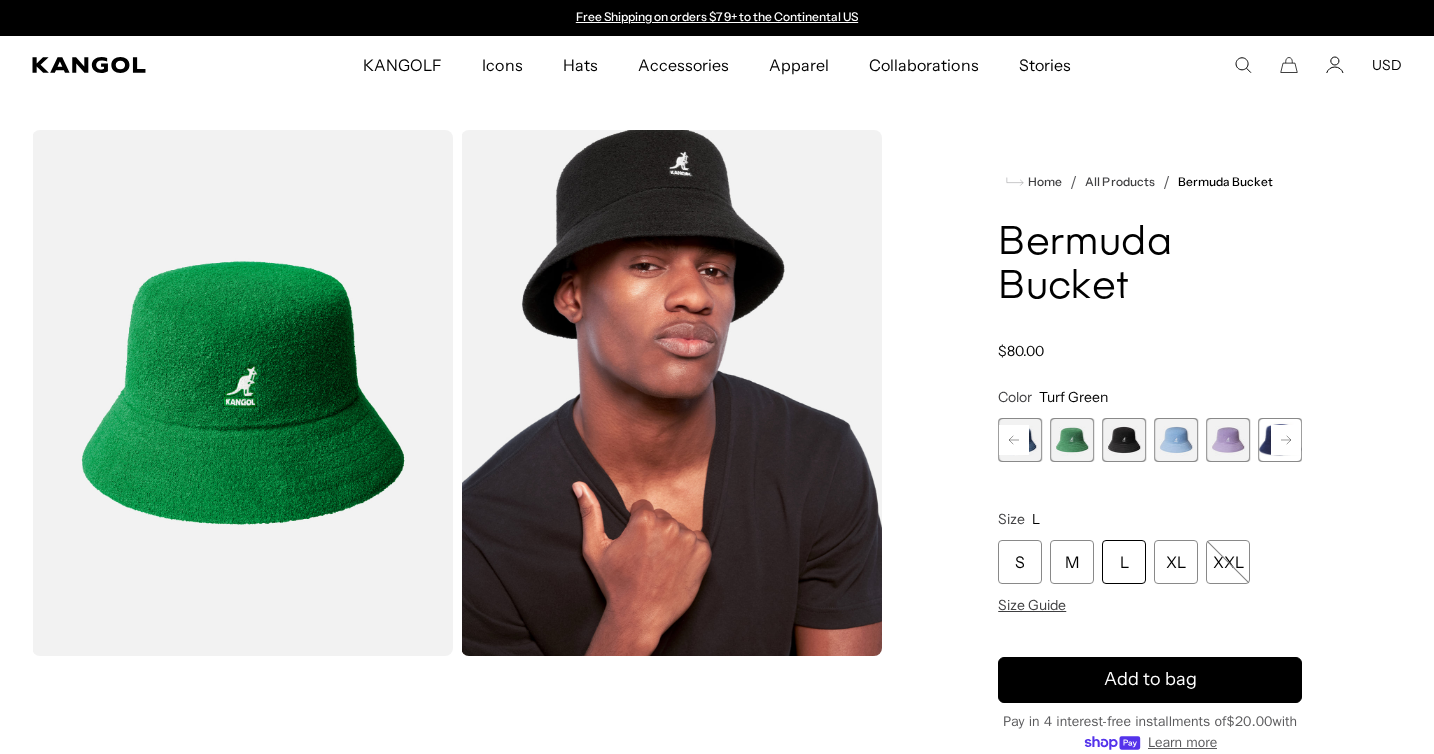 click 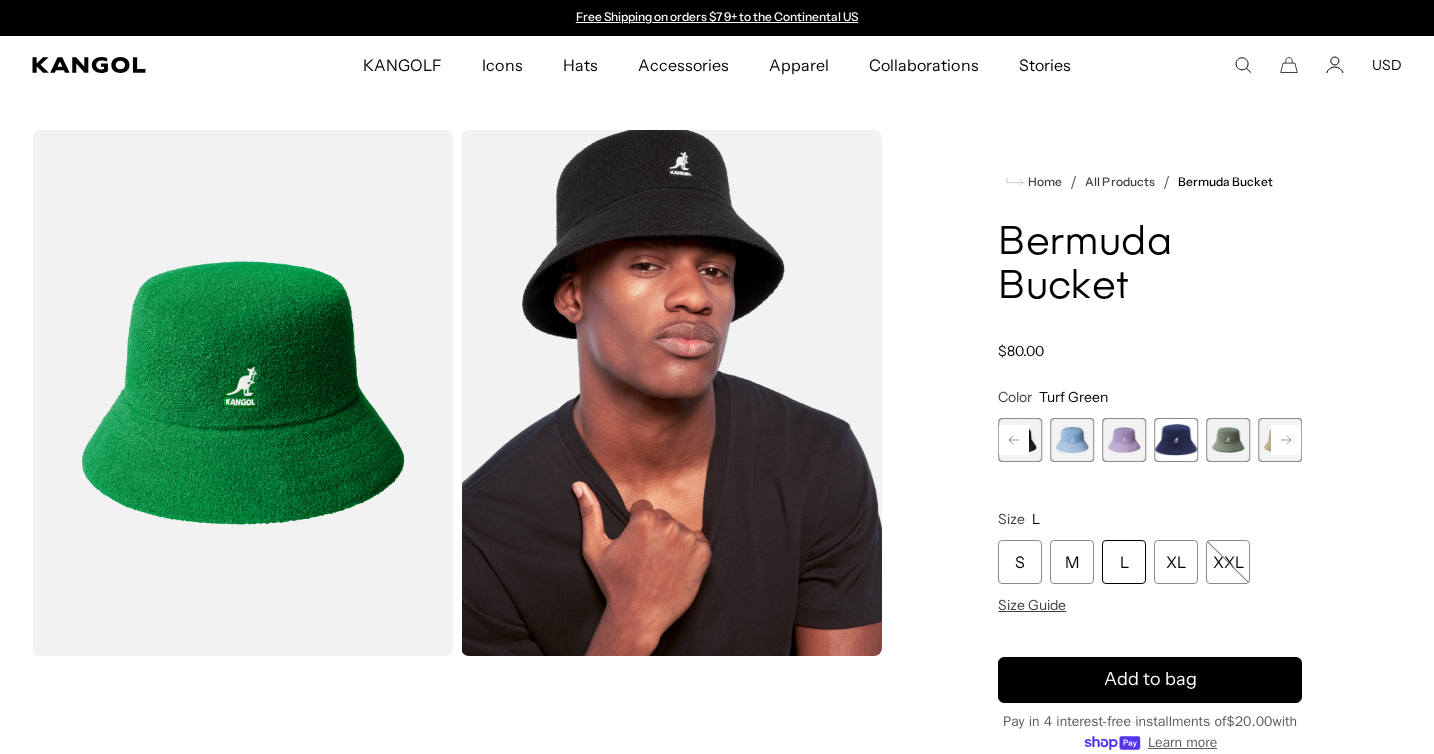click 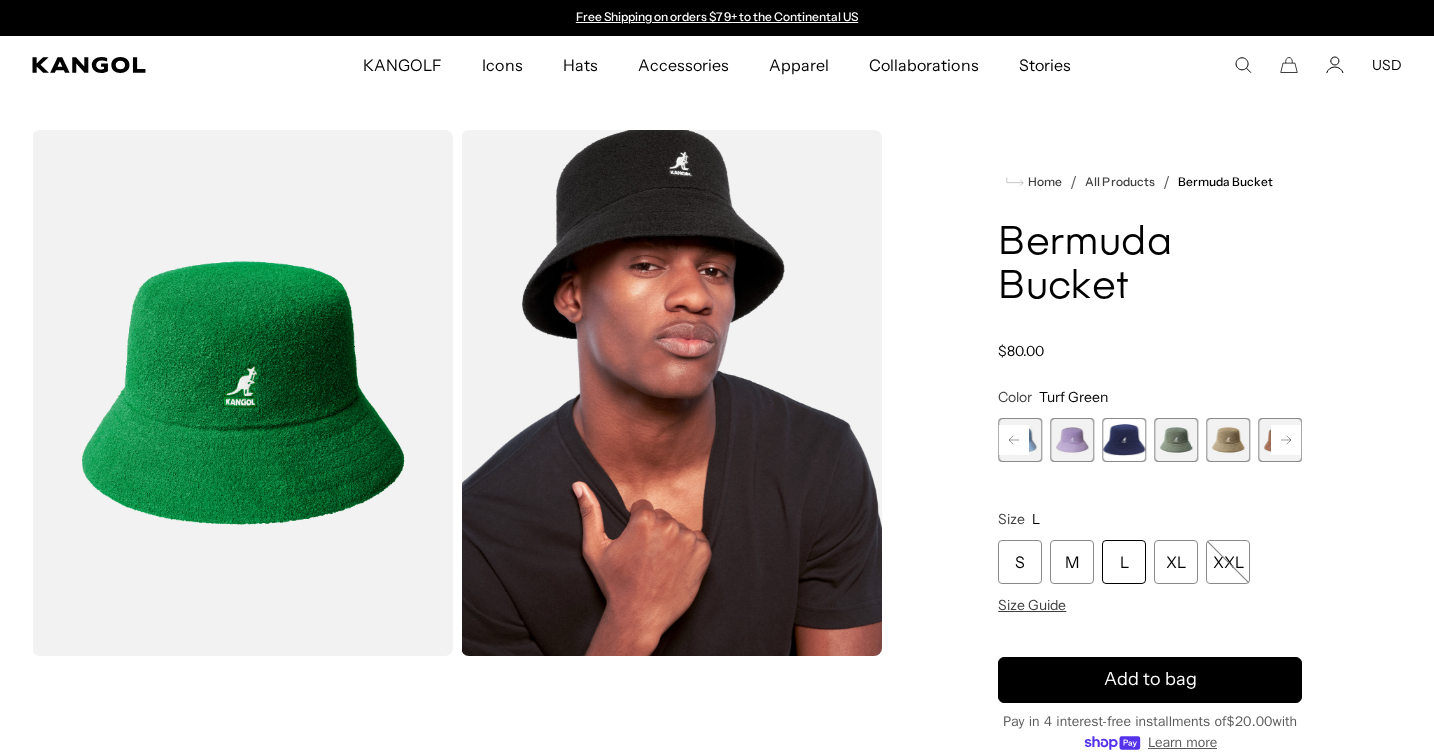 click 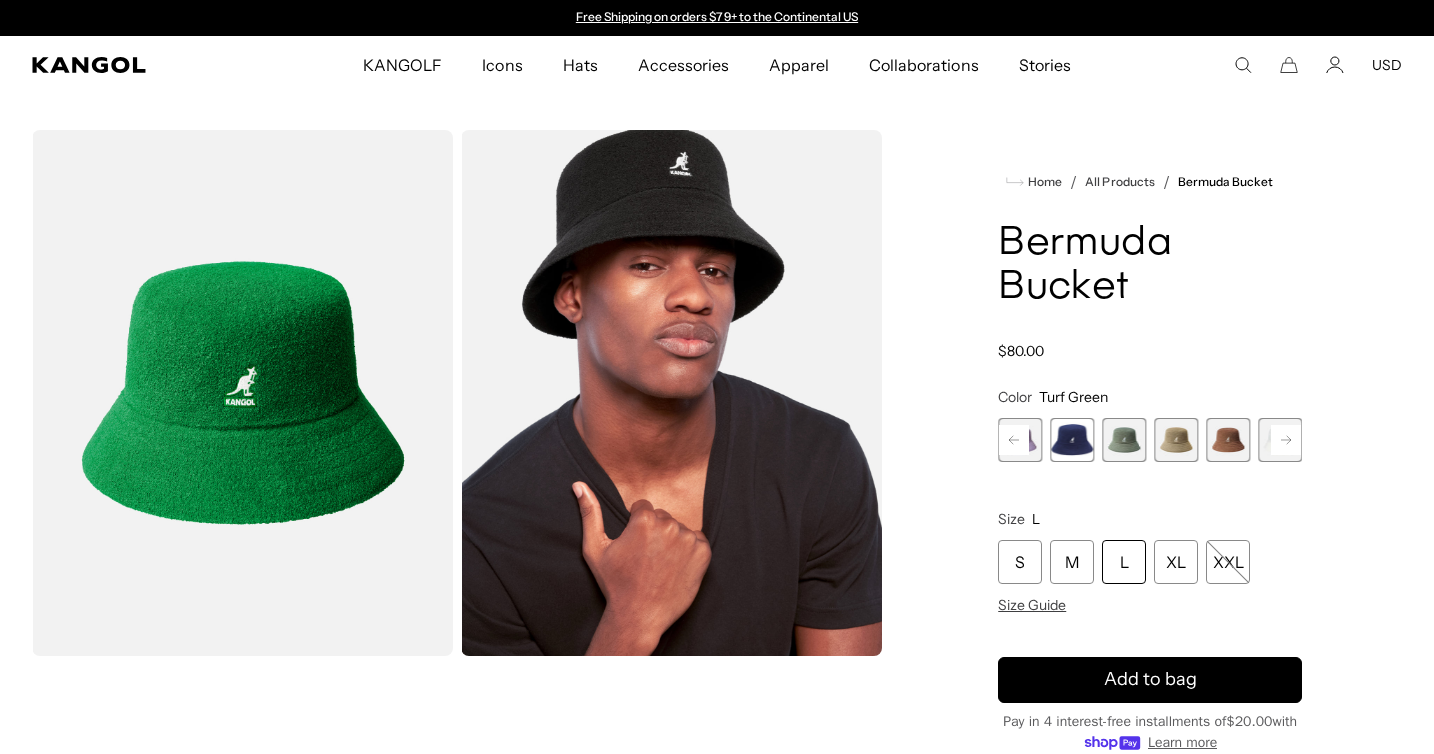 click 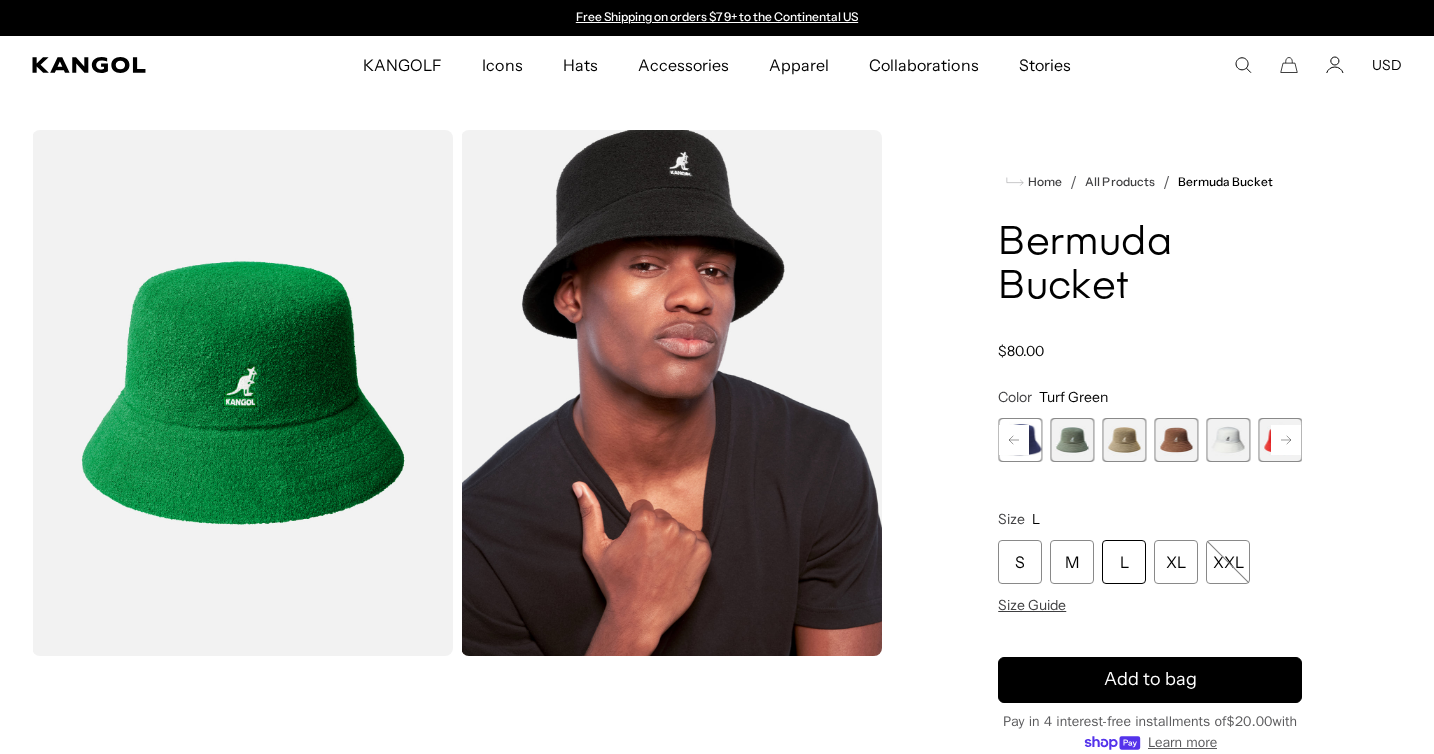 click 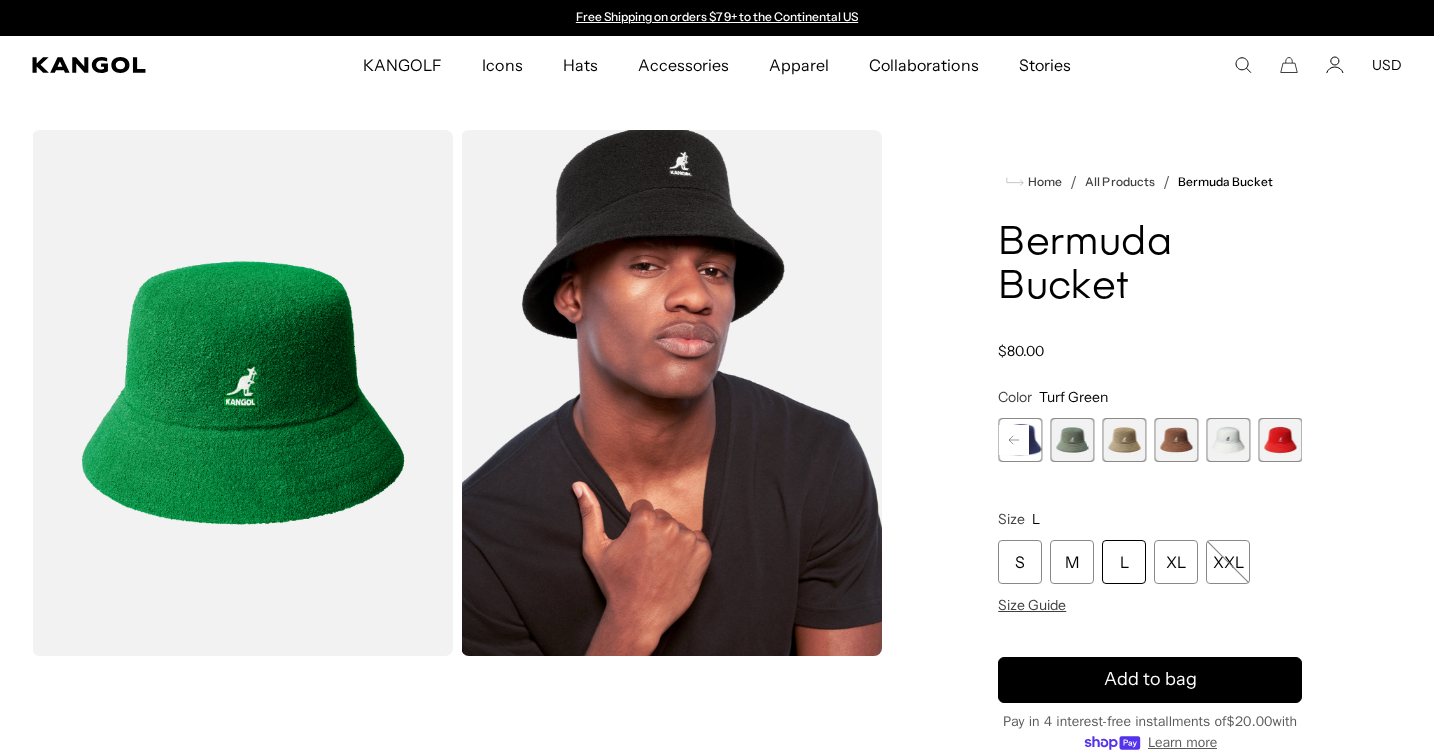 click at bounding box center (1280, 440) 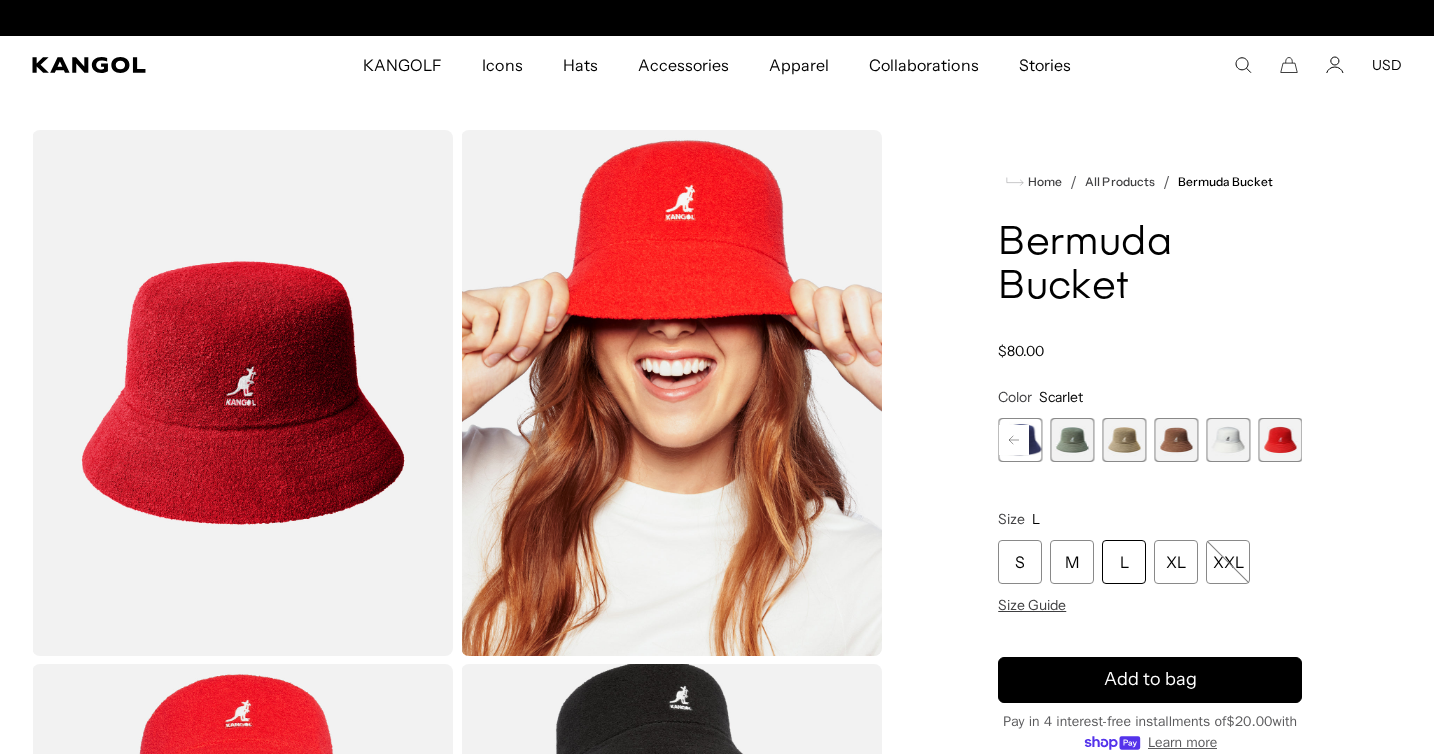 scroll, scrollTop: 0, scrollLeft: 412, axis: horizontal 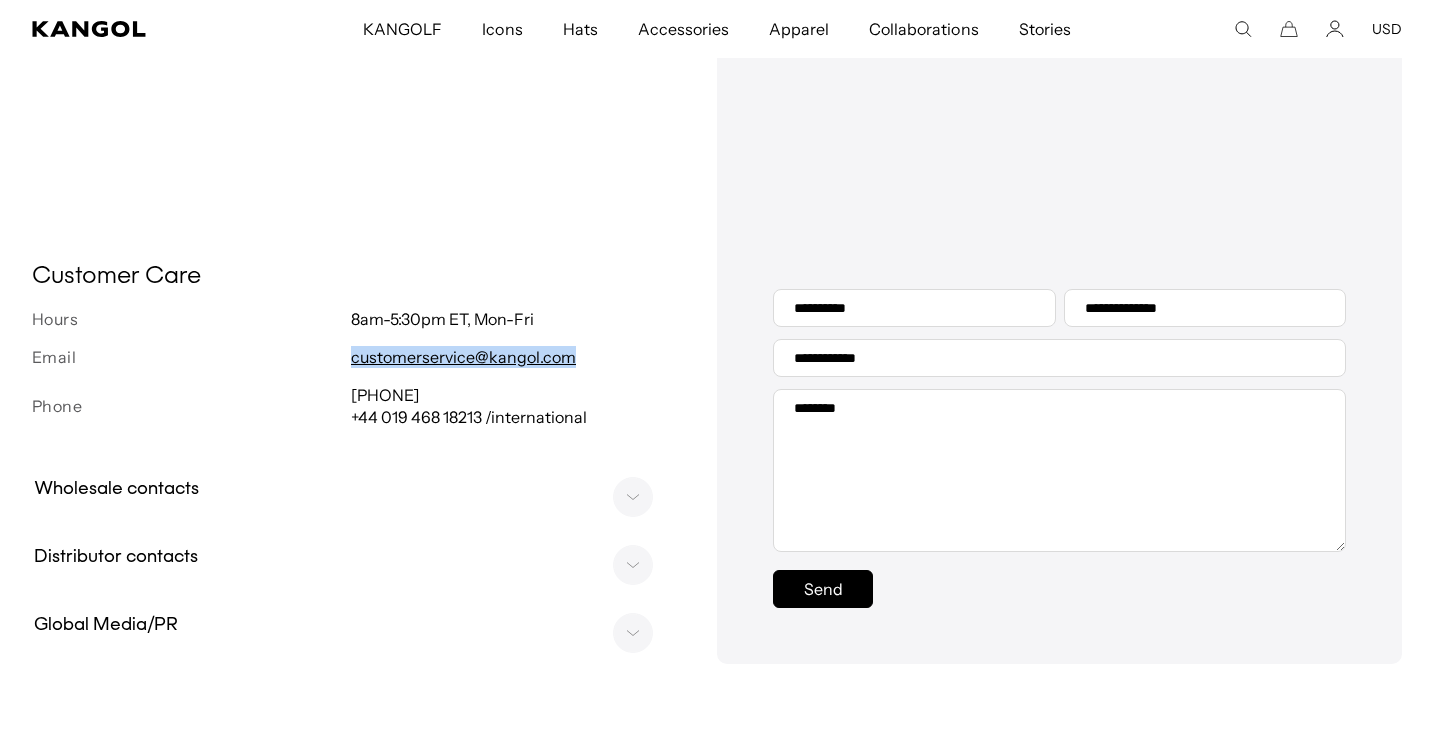 drag, startPoint x: 584, startPoint y: 366, endPoint x: 350, endPoint y: 361, distance: 234.0534 